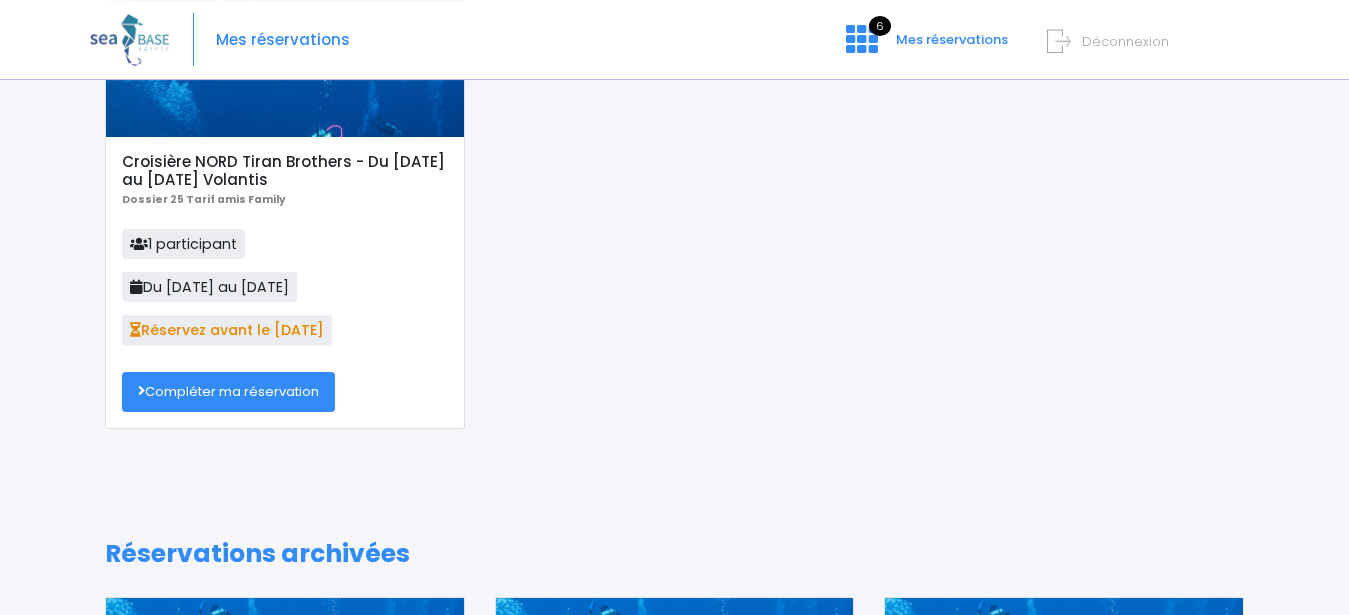 scroll, scrollTop: 204, scrollLeft: 0, axis: vertical 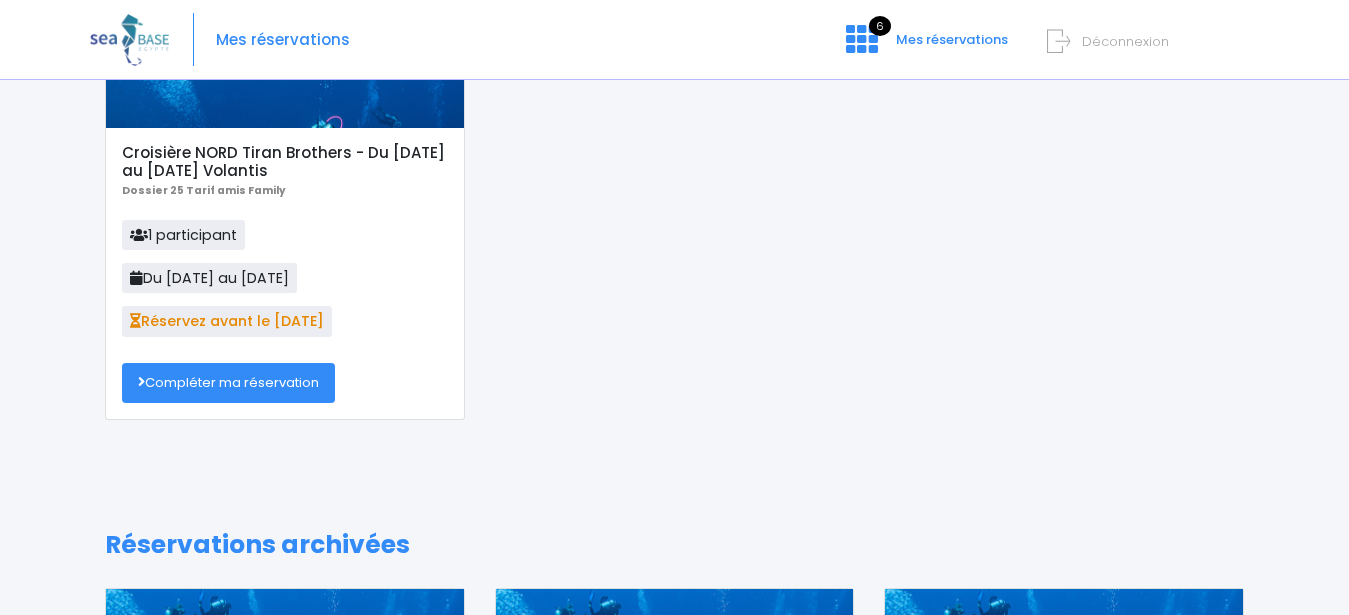 click on "Compléter ma réservation" at bounding box center (228, 383) 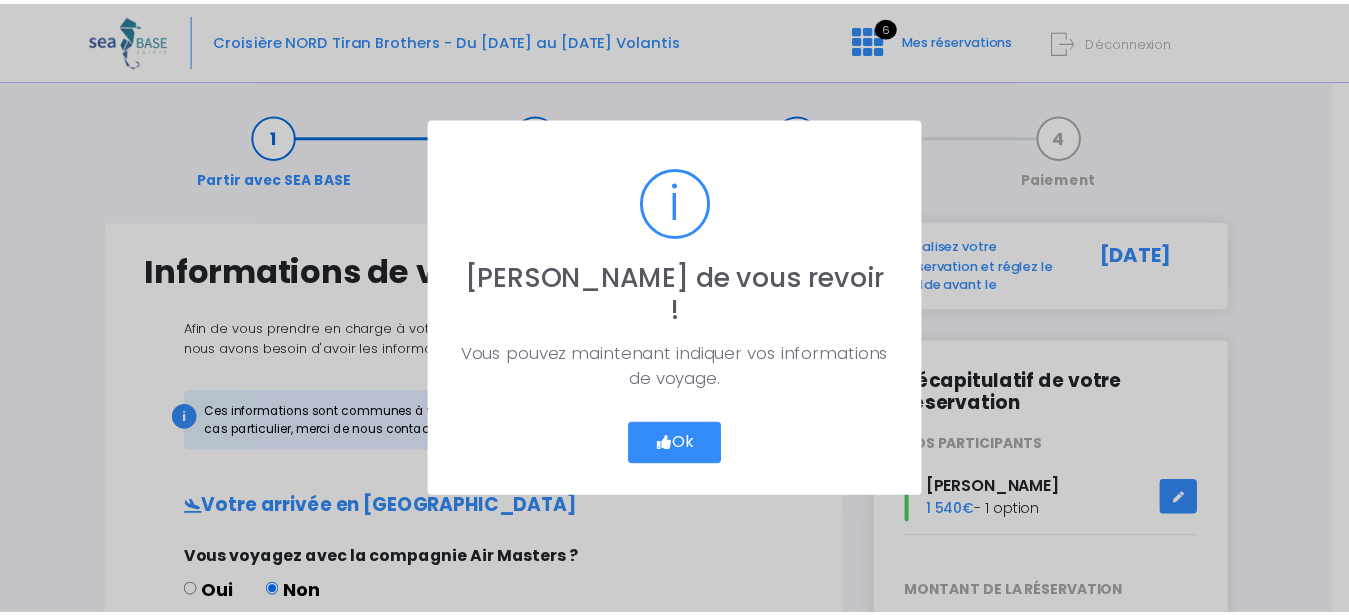 scroll, scrollTop: 0, scrollLeft: 0, axis: both 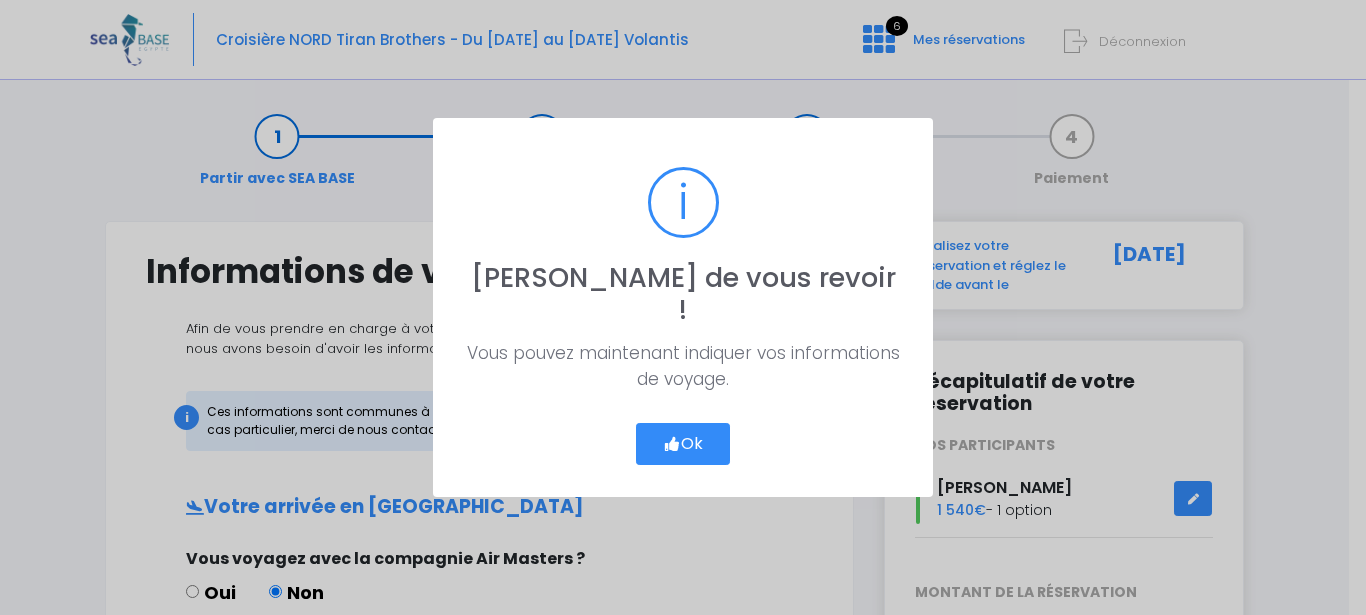 click on "Ok" at bounding box center [683, 444] 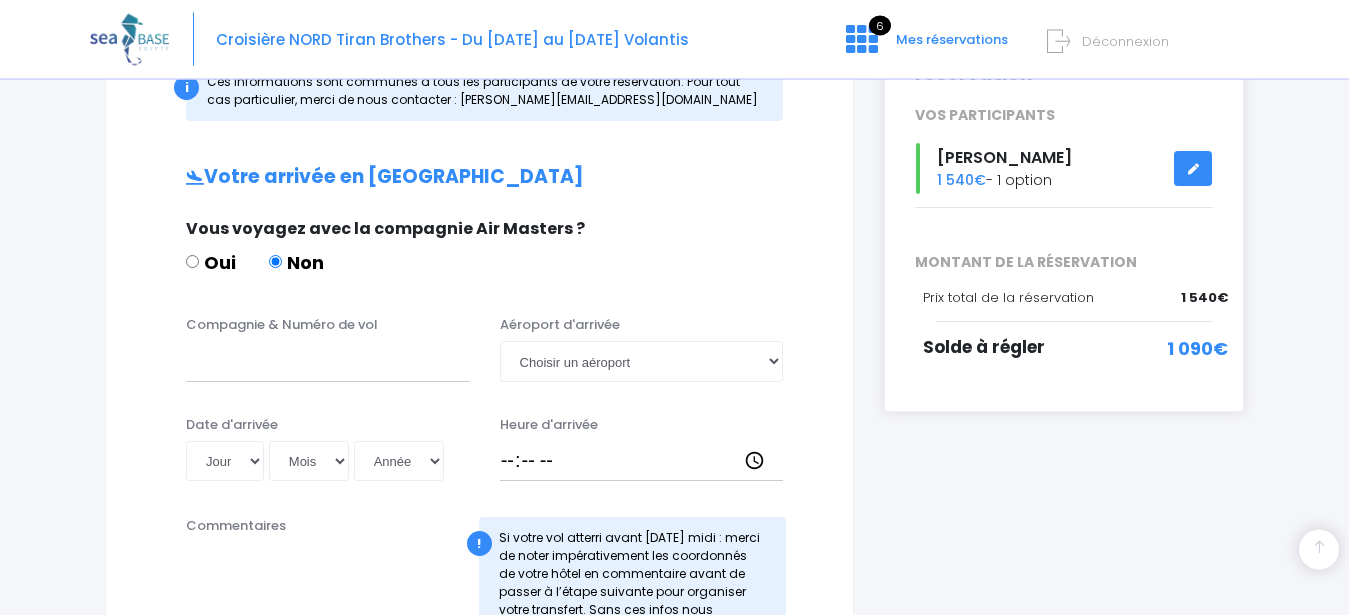 scroll, scrollTop: 306, scrollLeft: 0, axis: vertical 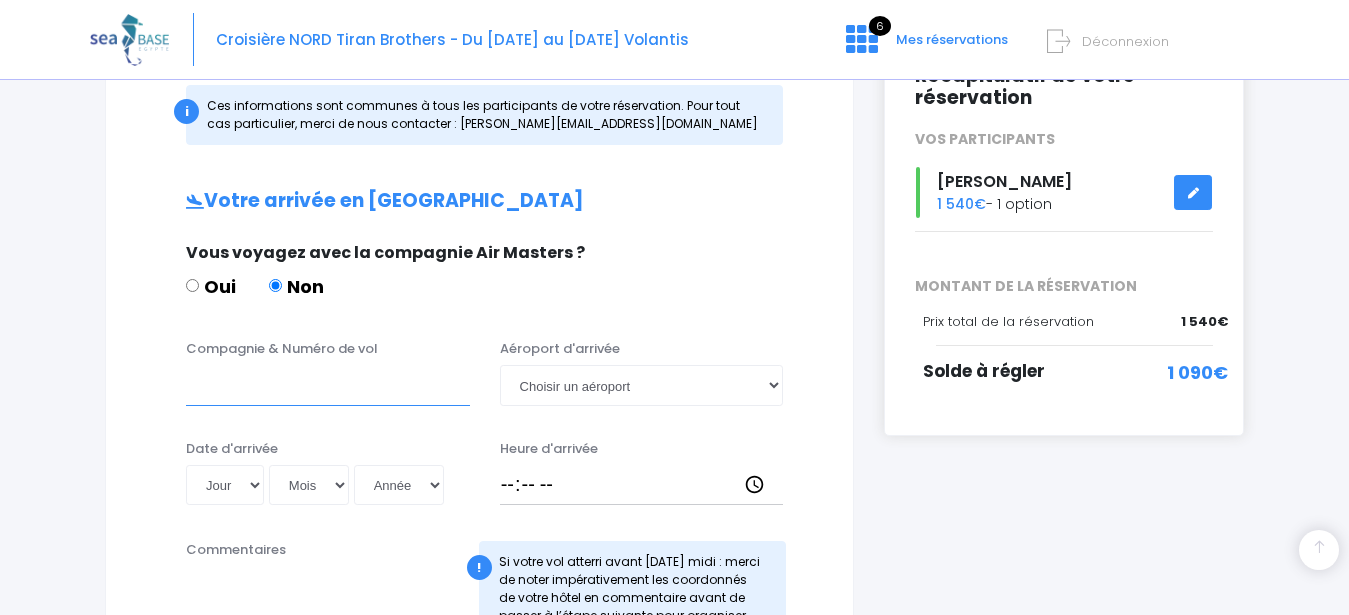 click on "Compagnie & Numéro de vol" at bounding box center (328, 385) 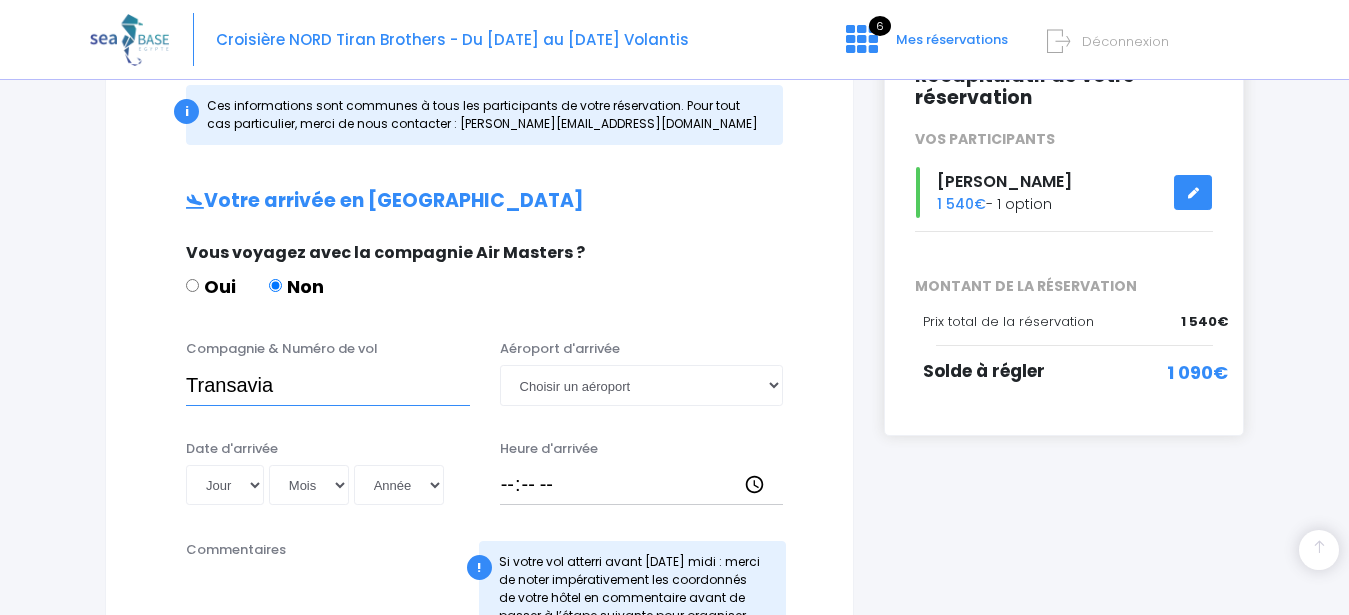 type on "Transavia" 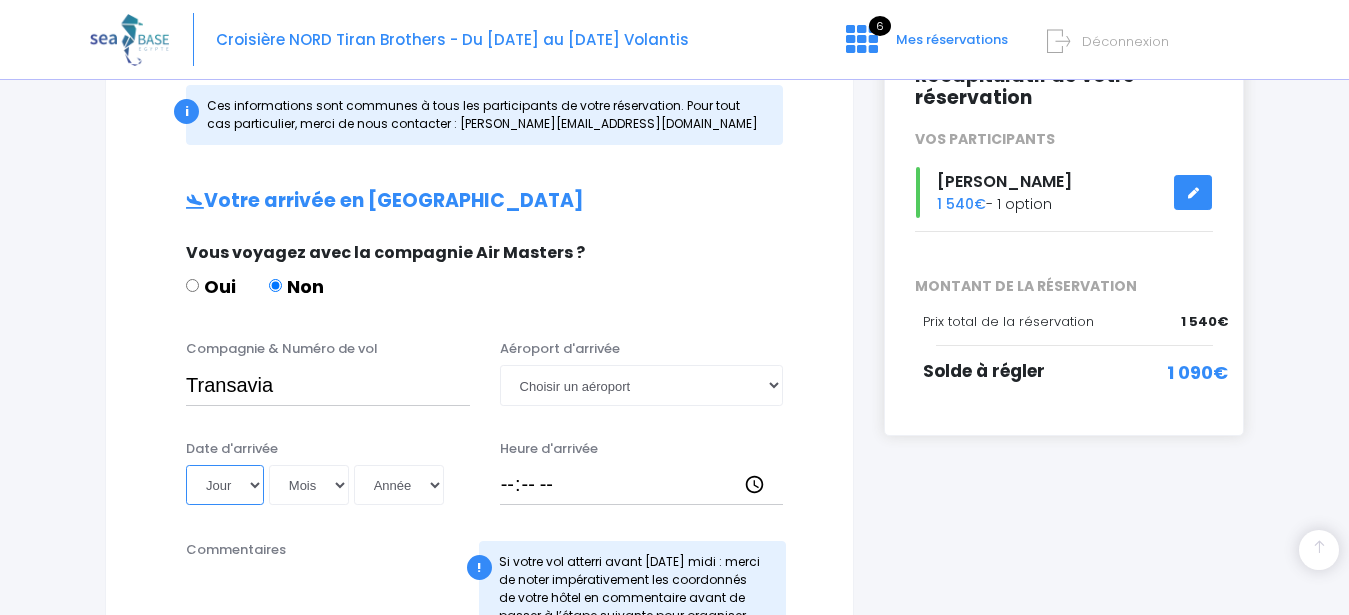 click on "Jour 01 02 03 04 05 06 07 08 09 10 11 12 13 14 15 16 17 18 19 20 21 22 23 24 25 26 27 28 29 30 31" at bounding box center (225, 485) 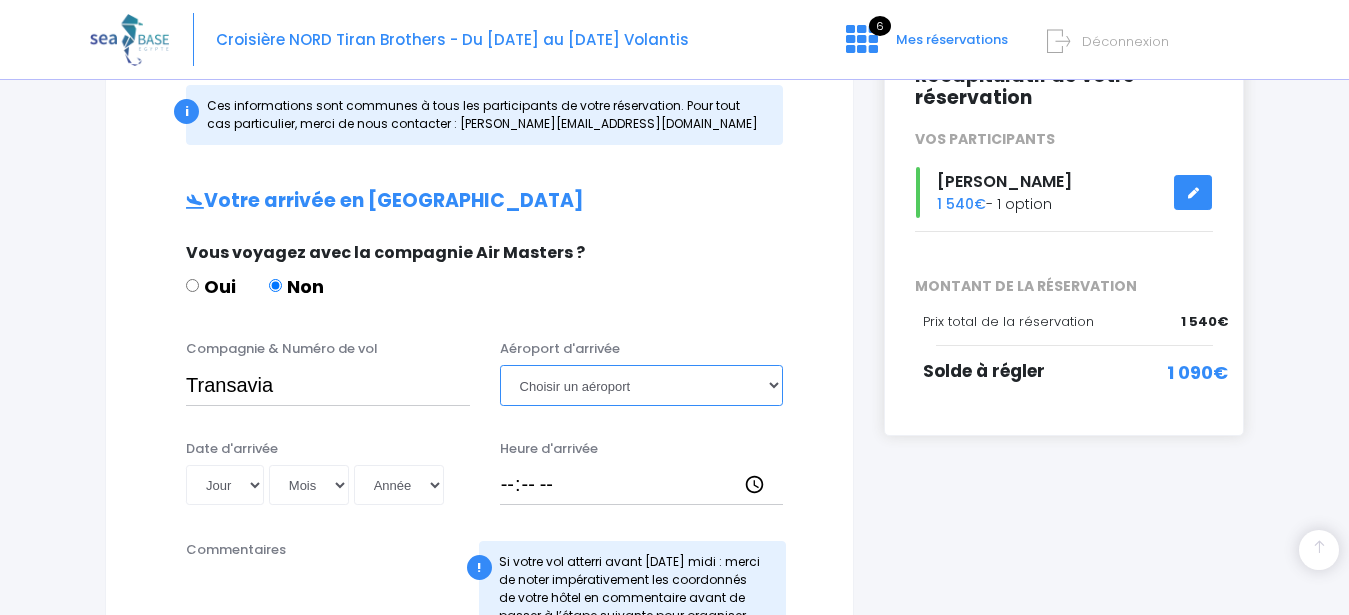 click on "Choisir un aéroport
Hurghada
Marsa Alam" at bounding box center [642, 385] 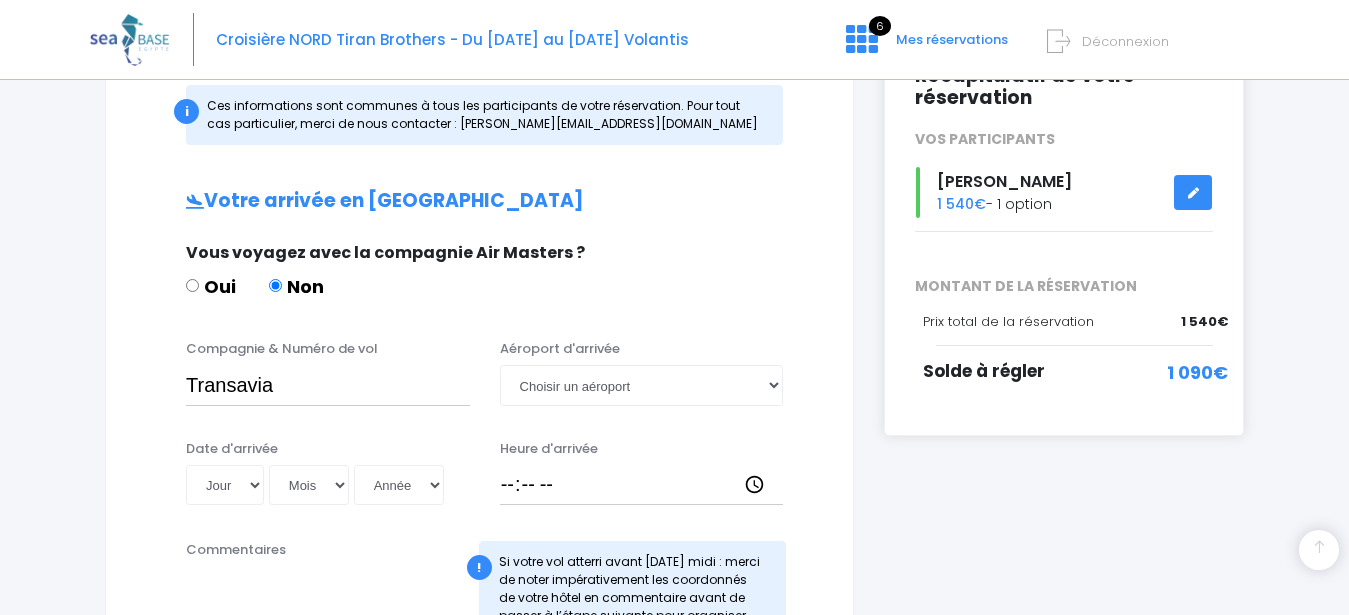 click on "Oui
Non" at bounding box center (477, 290) 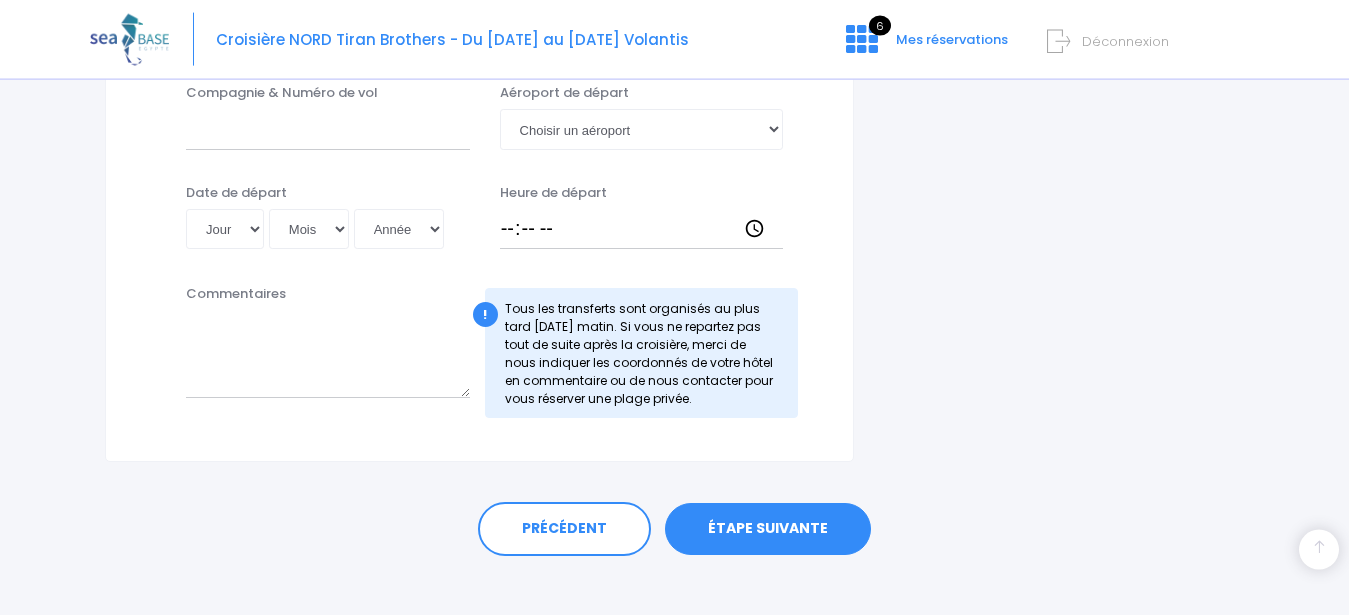 scroll, scrollTop: 1122, scrollLeft: 0, axis: vertical 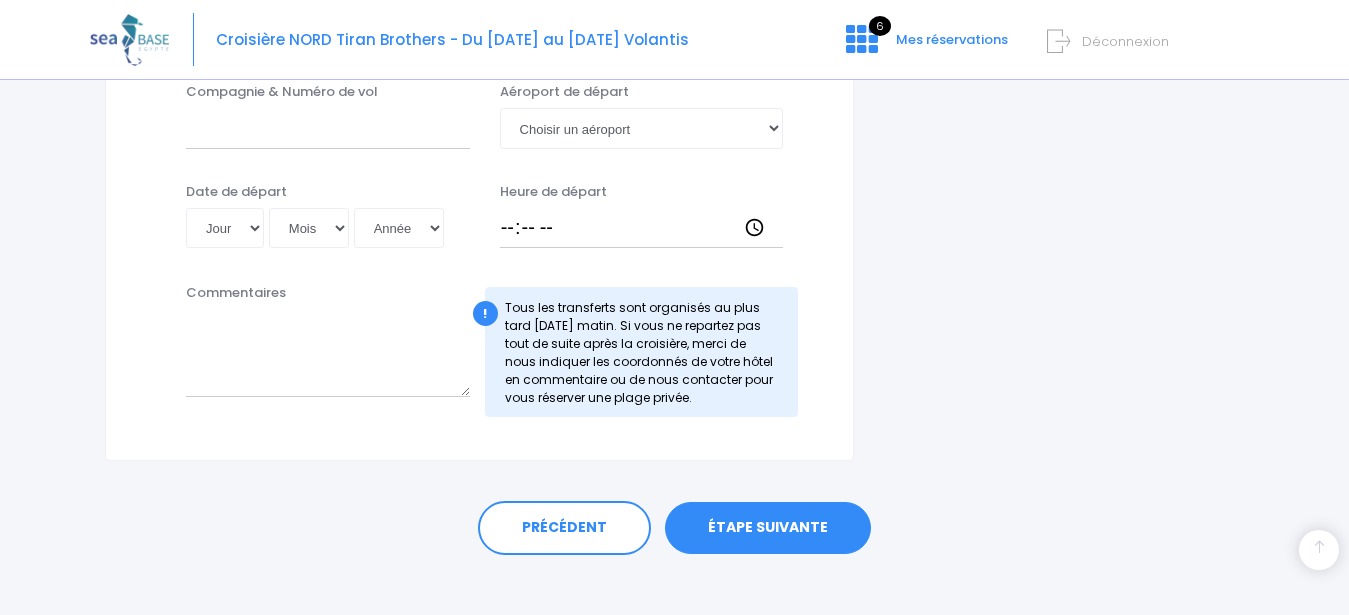 click on "ÉTAPE SUIVANTE" at bounding box center [768, 528] 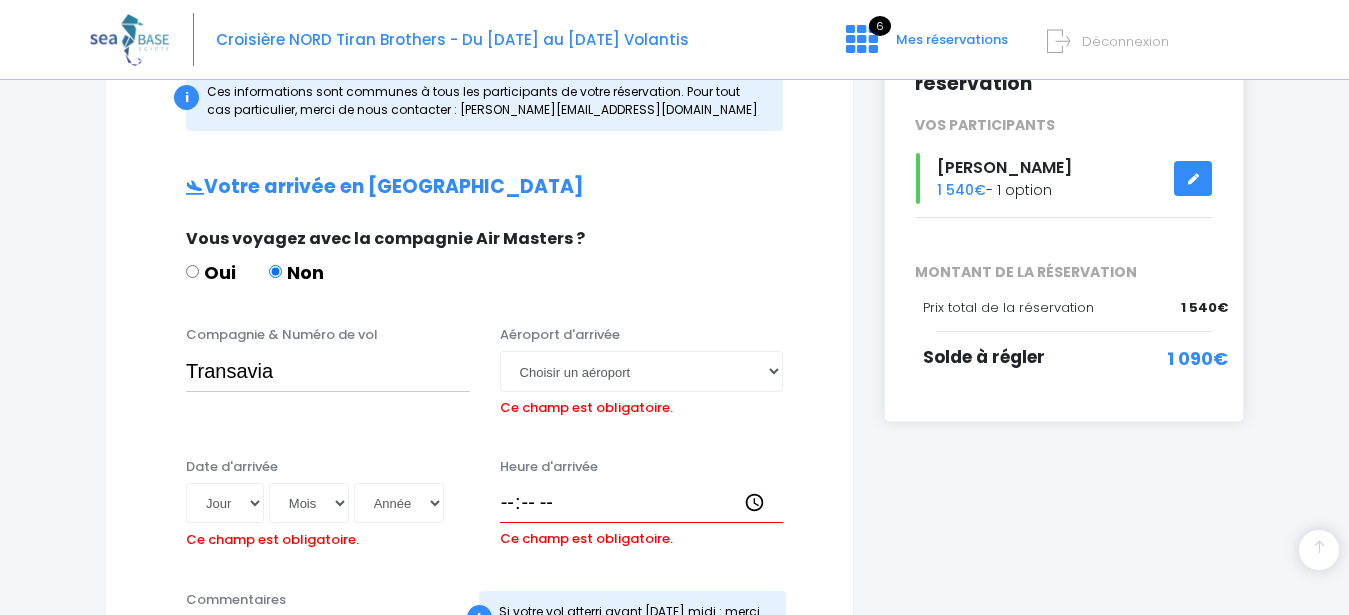 scroll, scrollTop: 268, scrollLeft: 0, axis: vertical 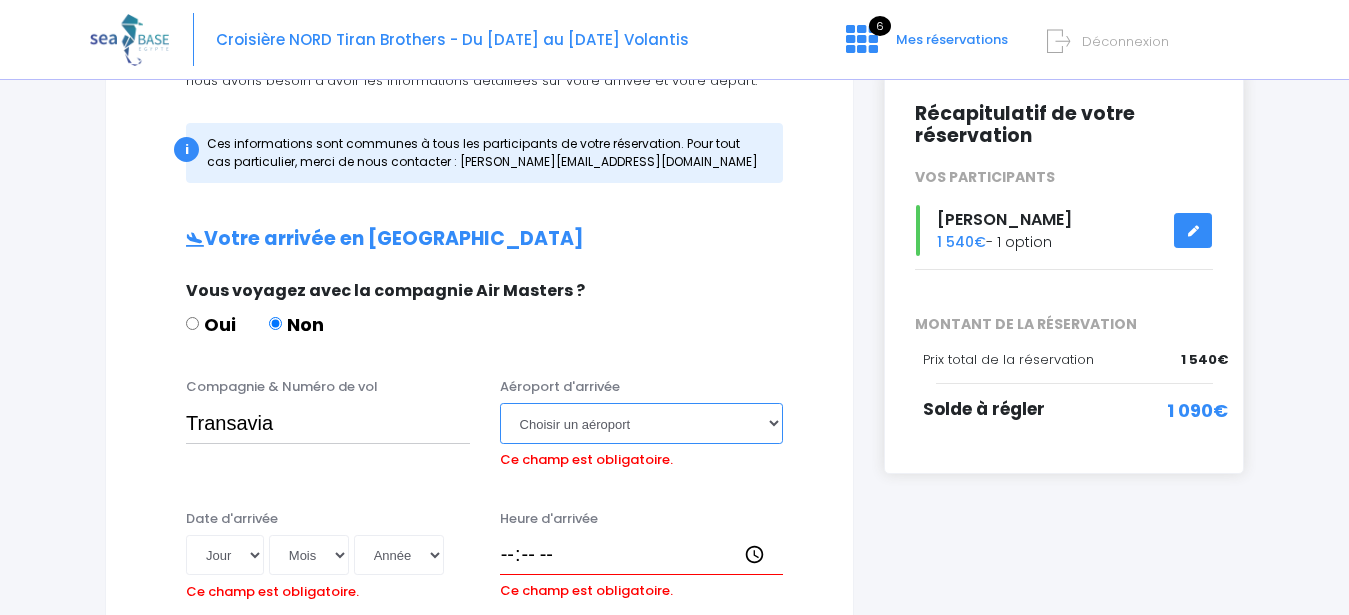 click on "Choisir un aéroport
Hurghada
Marsa Alam" at bounding box center (642, 423) 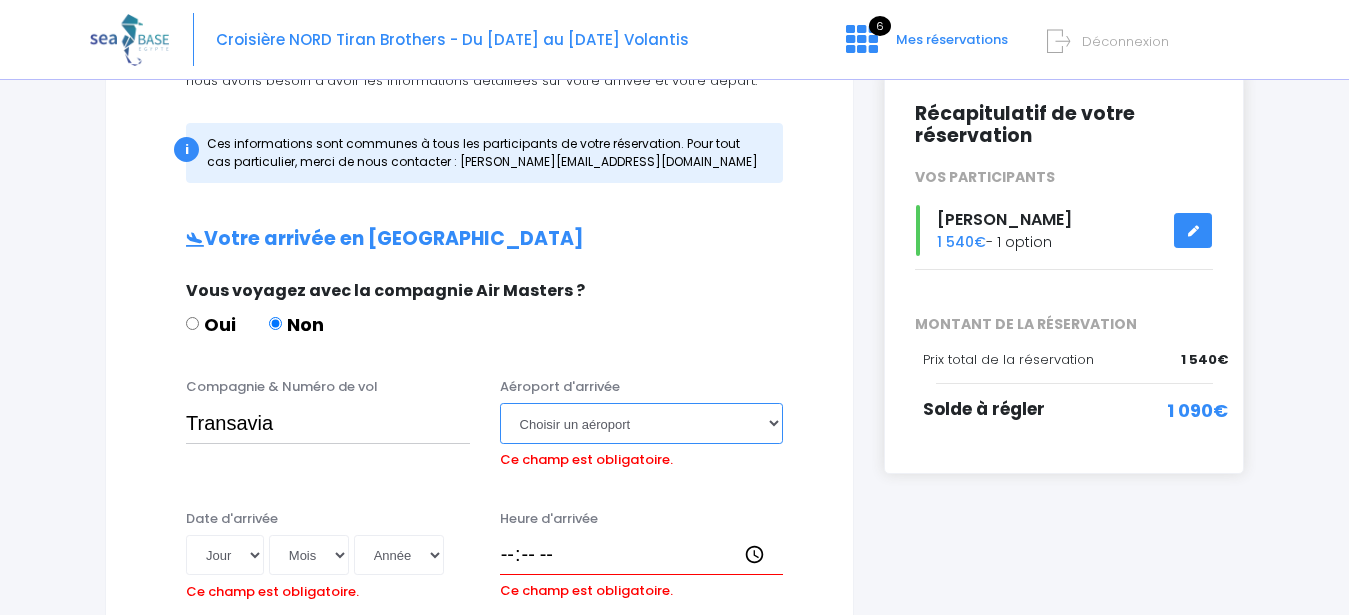 select on "Hurghada" 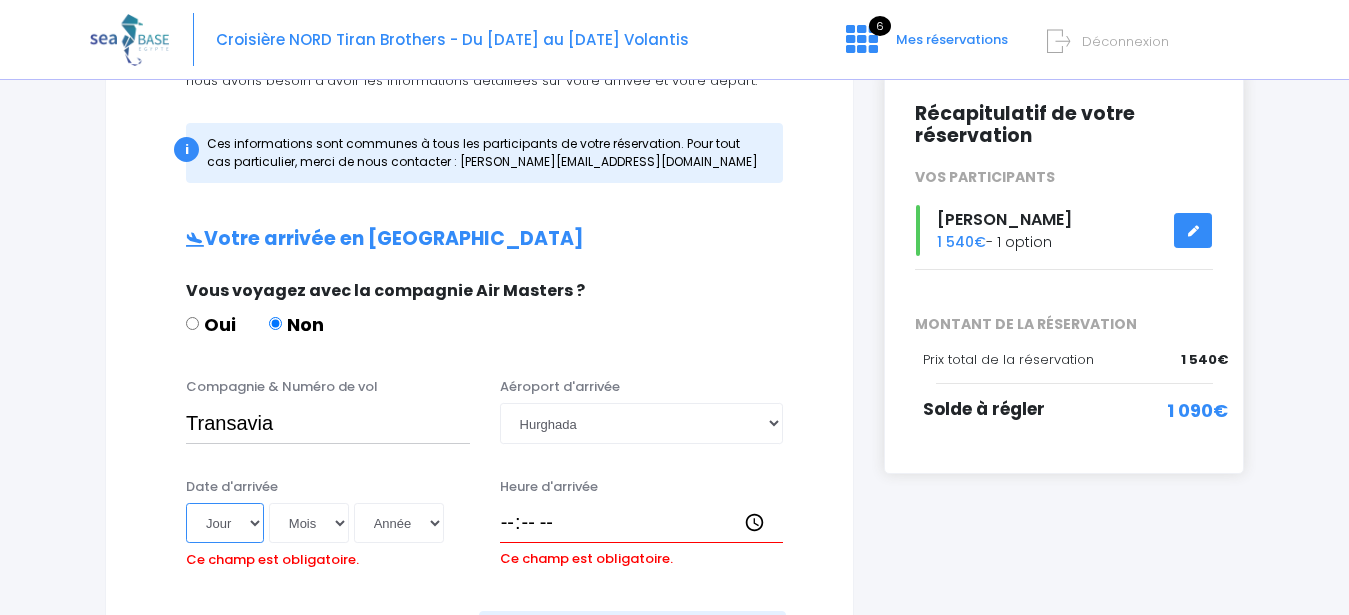 click on "Jour 01 02 03 04 05 06 07 08 09 10 11 12 13 14 15 16 17 18 19 20 21 22 23 24 25 26 27 28 29 30 31" at bounding box center [225, 523] 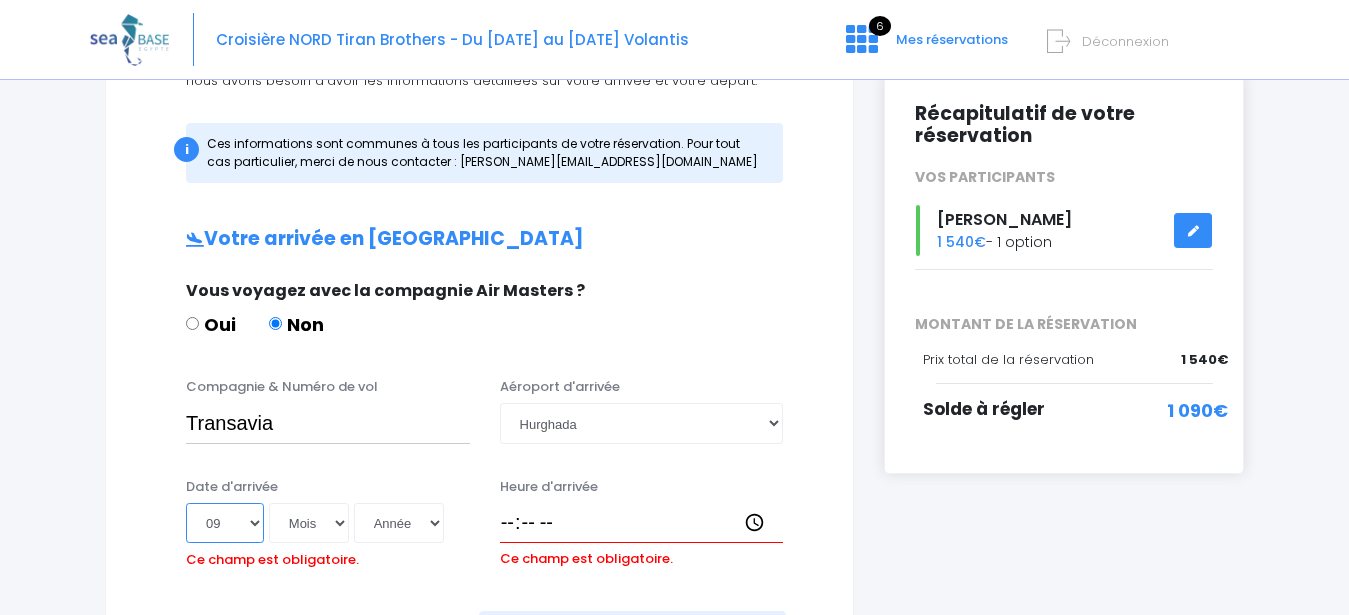 click on "09" at bounding box center (0, 0) 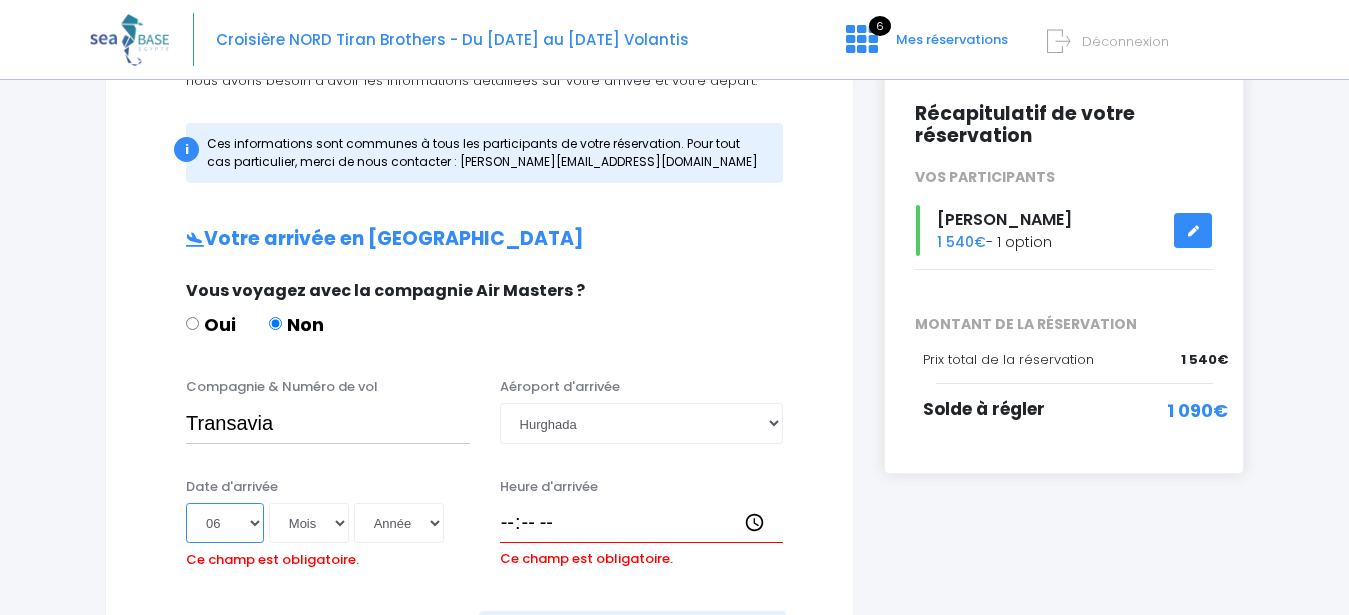 click on "06" at bounding box center (0, 0) 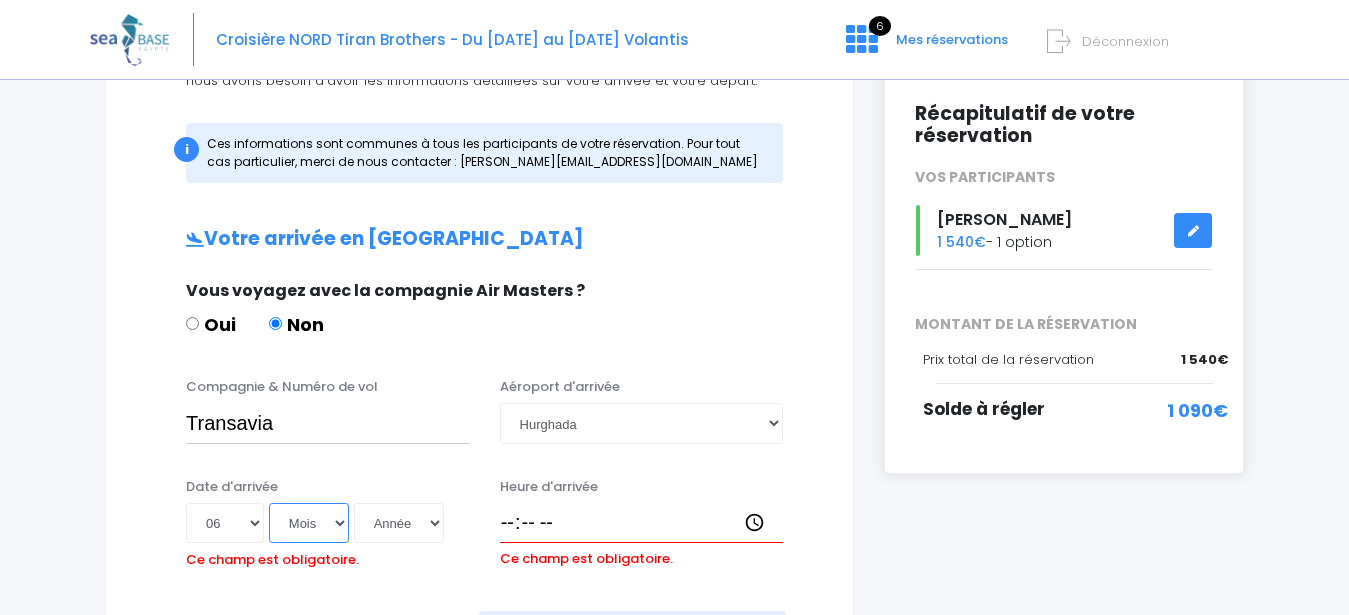 click on "Mois 01 02 03 04 05 06 07 08 09 10 11 12" at bounding box center (309, 523) 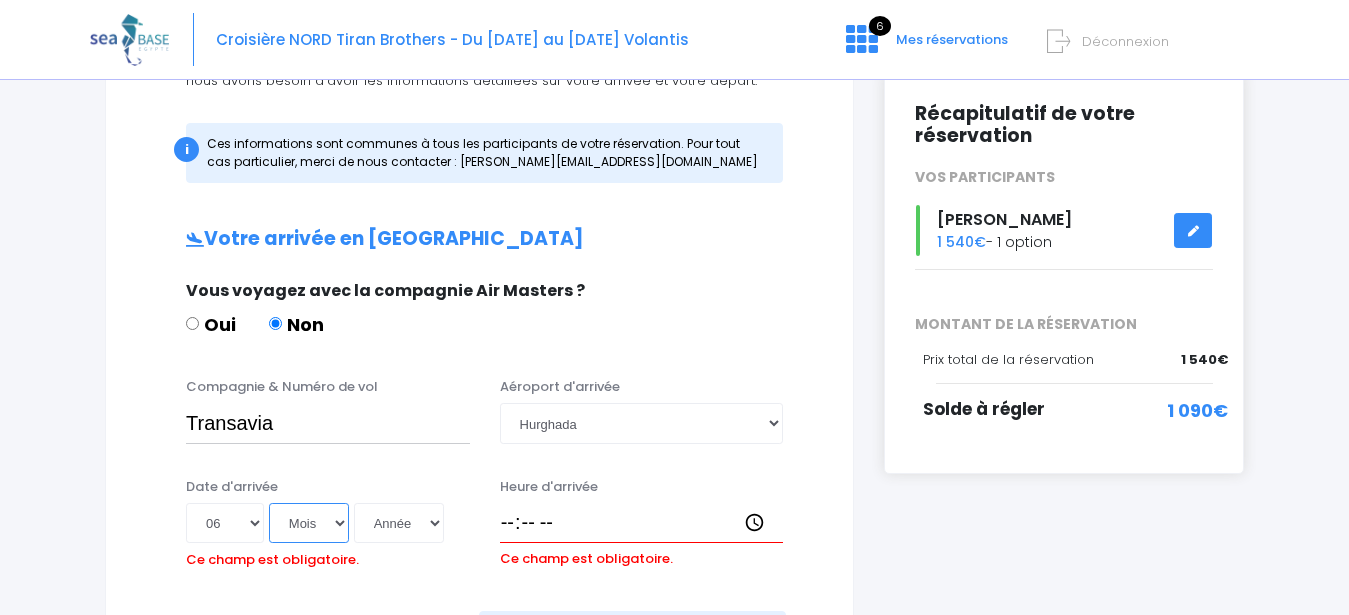 select on "09" 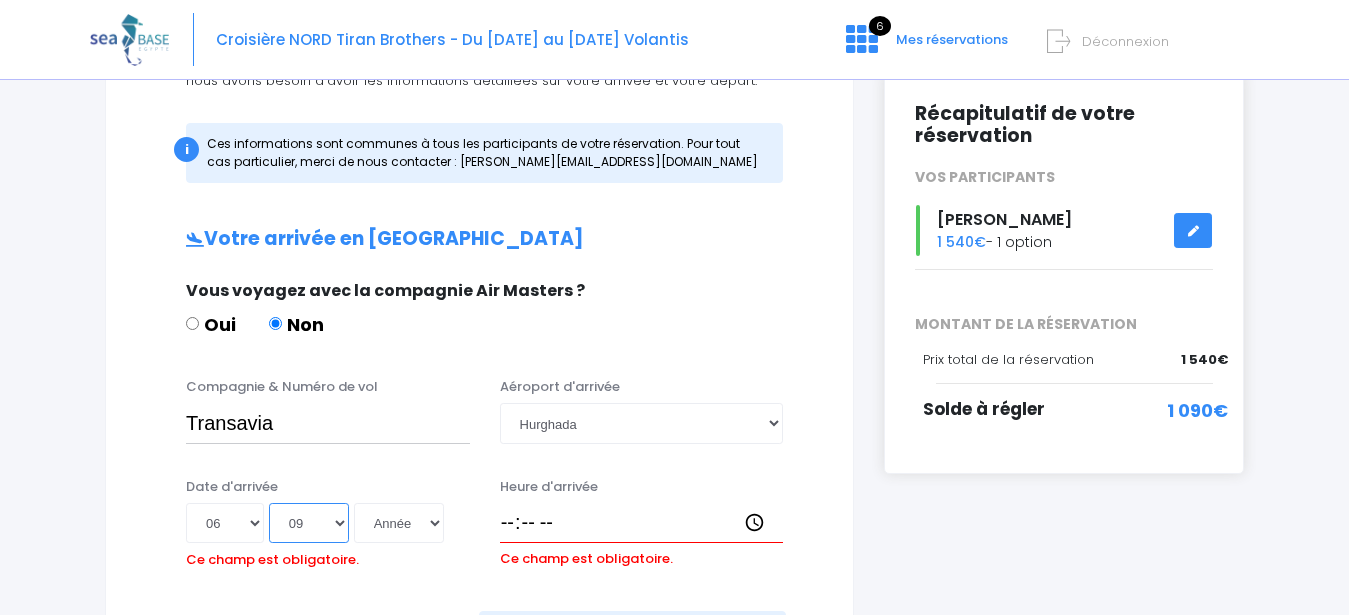 click on "09" at bounding box center (0, 0) 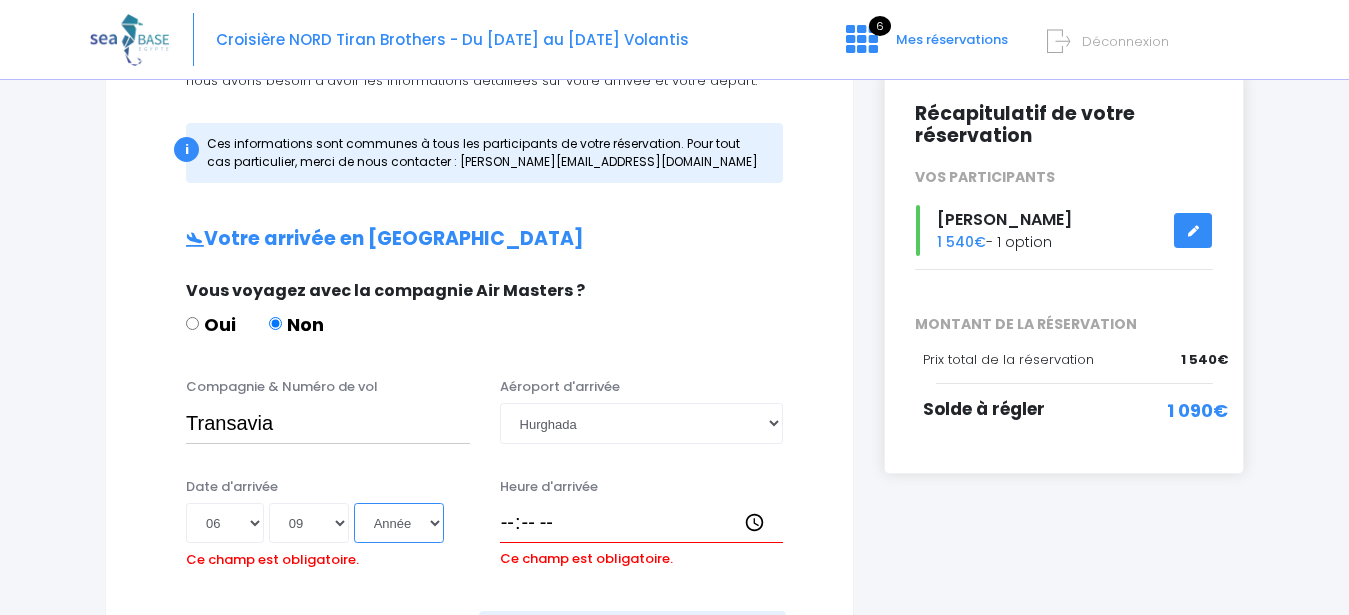 click on "Année 2045 2044 2043 2042 2041 2040 2039 2038 2037 2036 2035 2034 2033 2032 2031 2030 2029 2028 2027 2026 2025 2024 2023 2022 2021 2020 2019 2018 2017 2016 2015 2014 2013 2012 2011 2010 2009 2008 2007 2006 2005 2004 2003 2002 2001 2000 1999 1998 1997 1996 1995 1994 1993 1992 1991 1990 1989 1988 1987 1986 1985 1984 1983 1982 1981 1980 1979 1978 1977 1976 1975 1974 1973 1972 1971 1970 1969 1968 1967 1966 1965 1964 1963 1962 1961 1960 1959 1958 1957 1956 1955 1954 1953 1952 1951 1950 1949 1948 1947 1946 1945 1944 1943 1942 1941 1940 1939 1938 1937 1936 1935 1934 1933 1932 1931 1930 1929 1928 1927 1926 1925 1924 1923 1922 1921 1920 1919 1918 1917 1916 1915 1914 1913 1912 1911 1910 1909 1908 1907 1906 1905 1904 1903 1902 1901 1900" at bounding box center [399, 523] 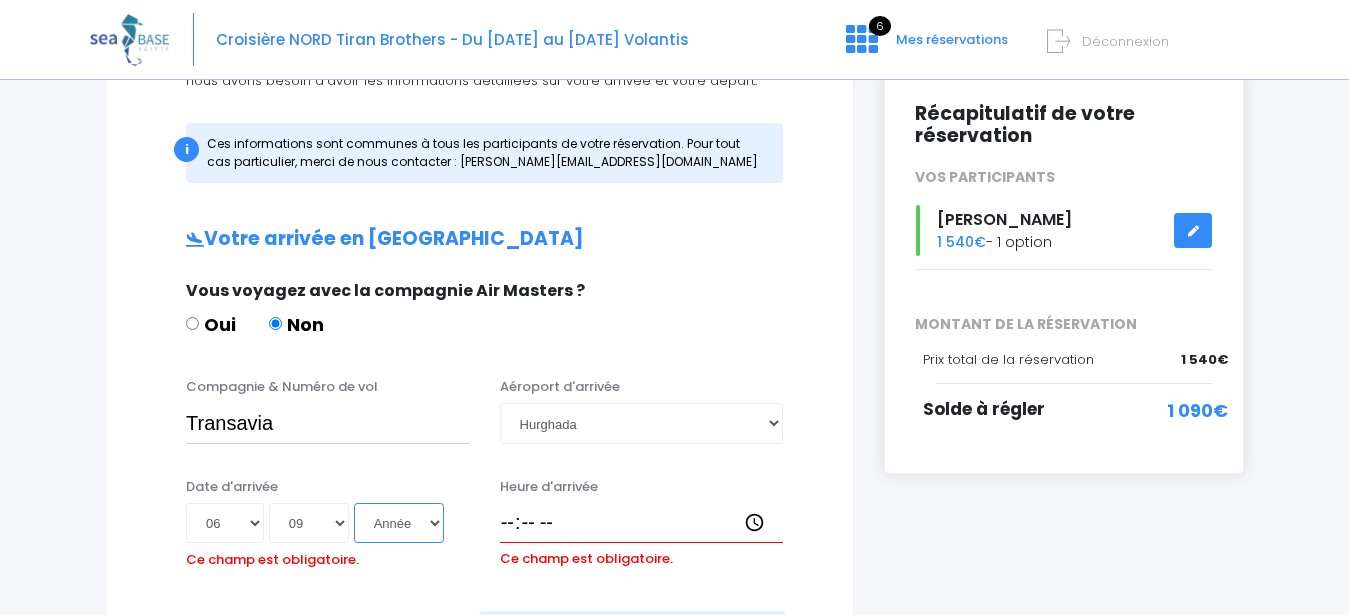 select on "2025" 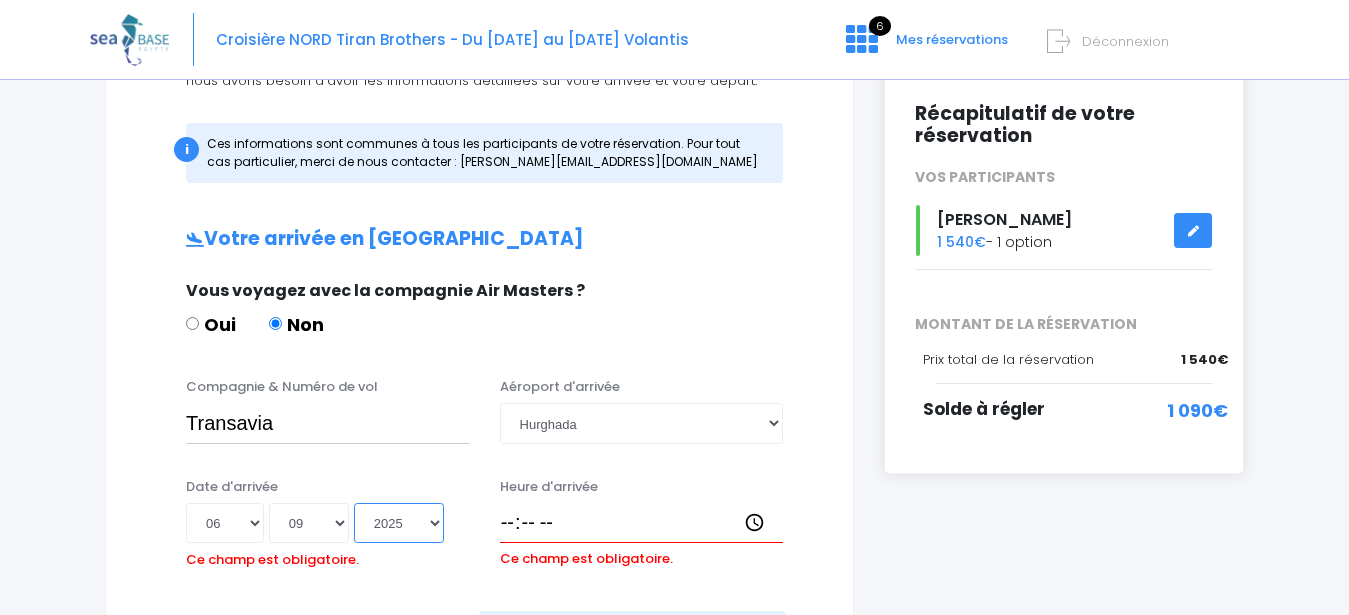 click on "2025" at bounding box center (0, 0) 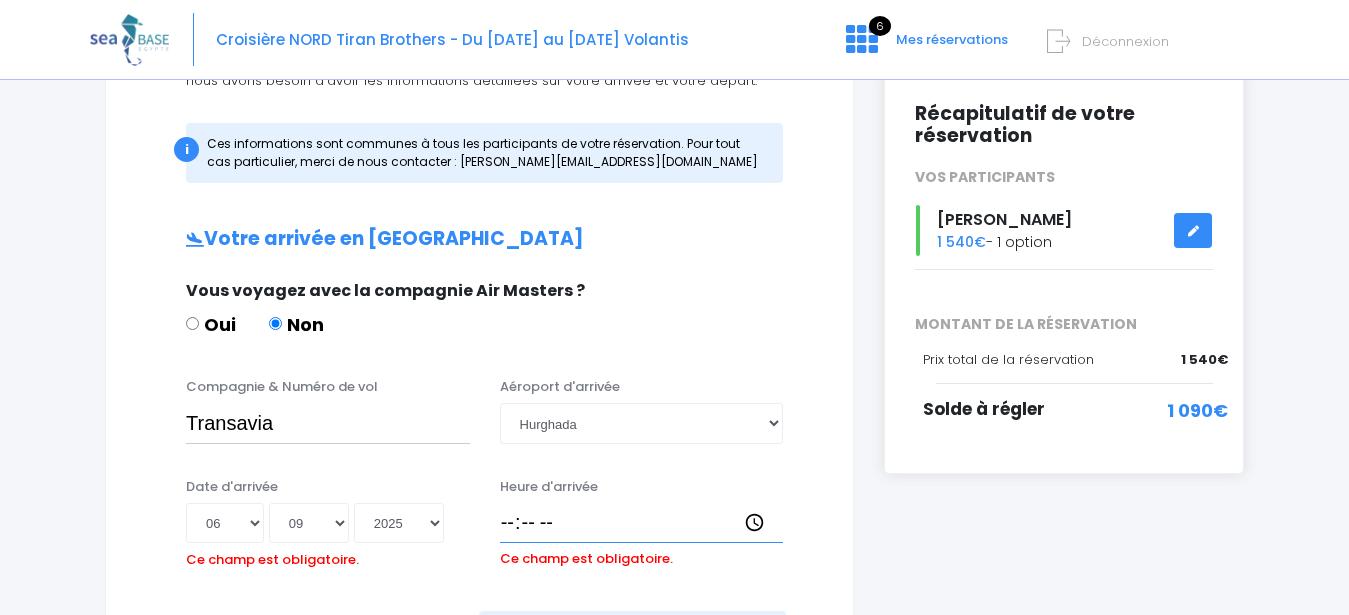 drag, startPoint x: 543, startPoint y: 528, endPoint x: 525, endPoint y: 528, distance: 18 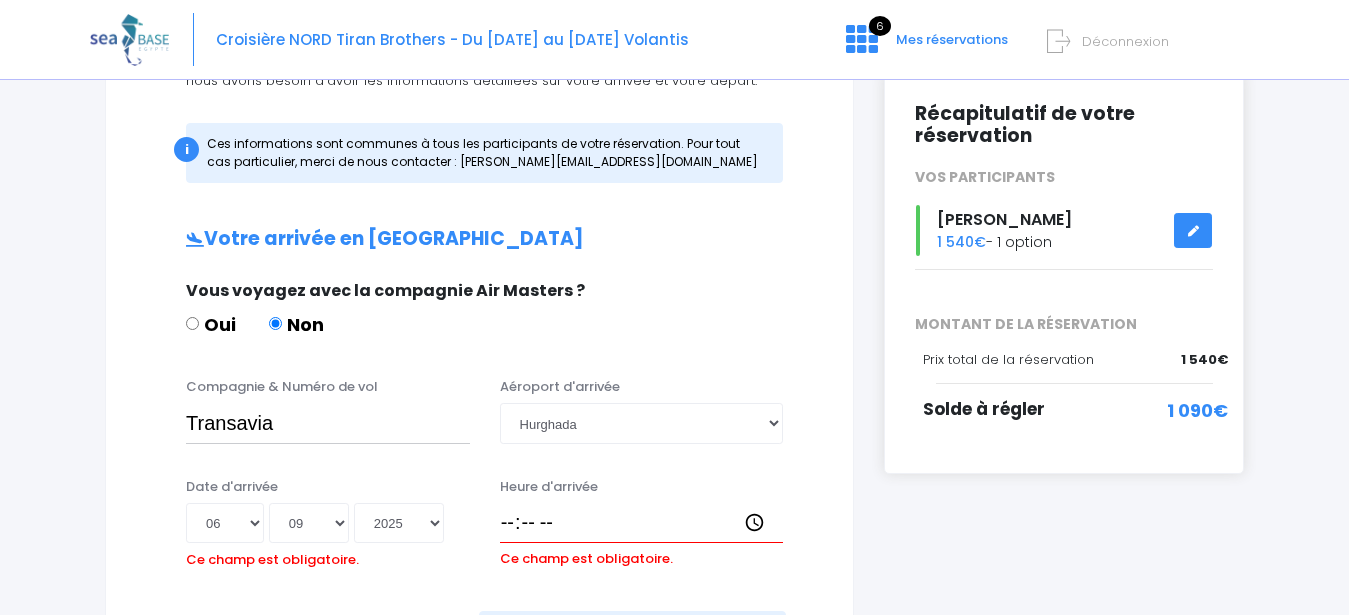 click on "Heure d'arrivée
Ce champ est obligatoire." at bounding box center (642, 526) 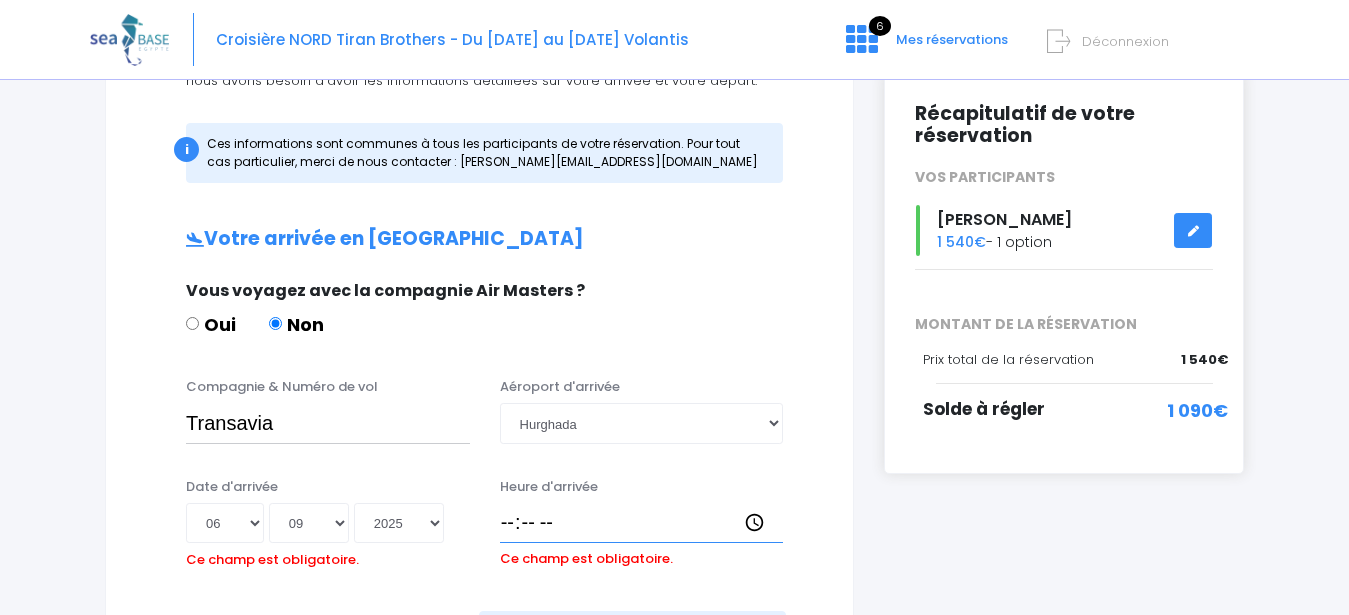click on "Heure d'arrivée" at bounding box center [642, 523] 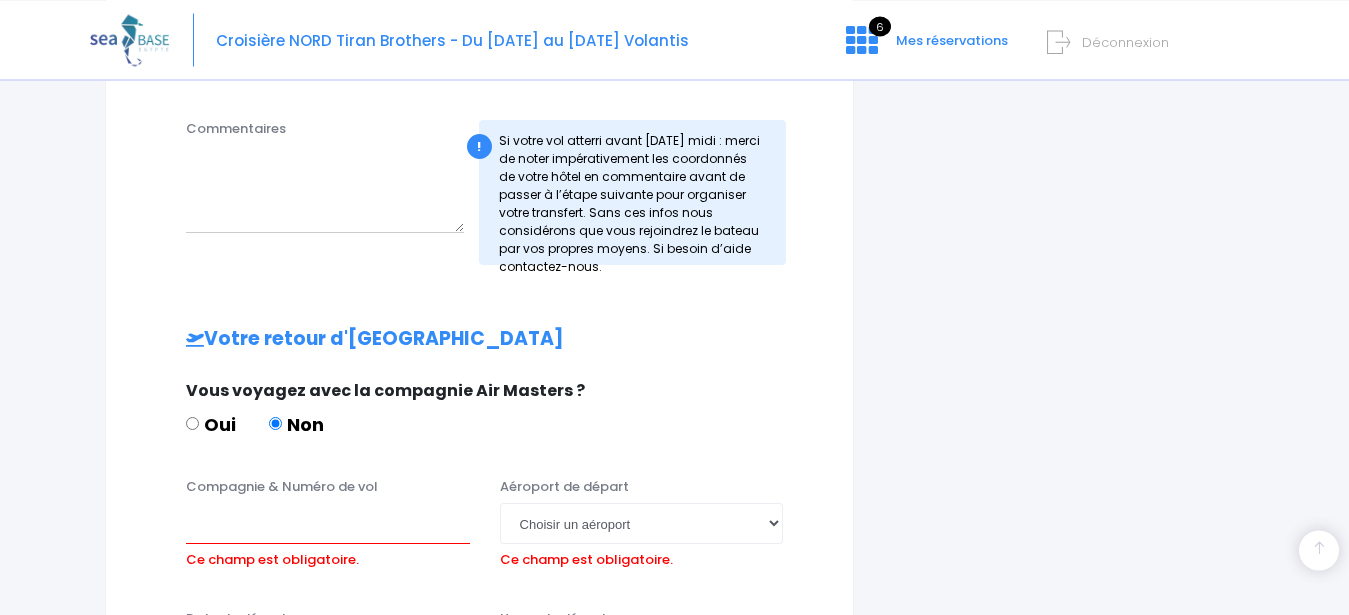 scroll, scrollTop: 880, scrollLeft: 0, axis: vertical 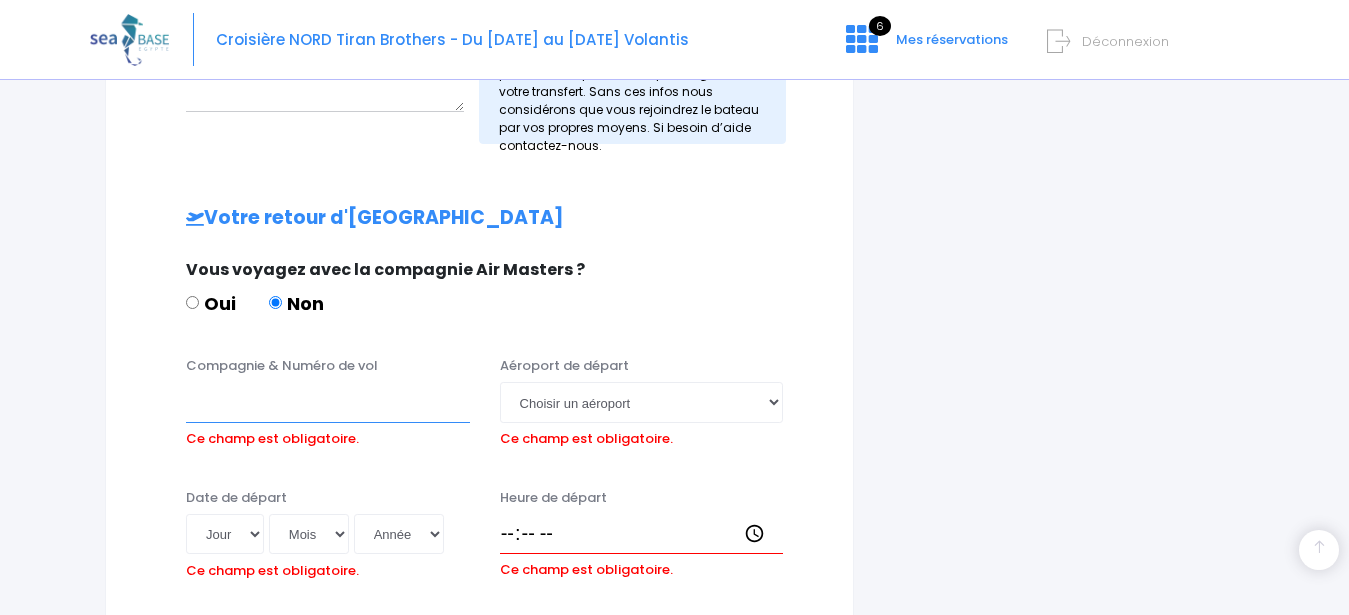 click on "Compagnie & Numéro de vol" at bounding box center [328, 402] 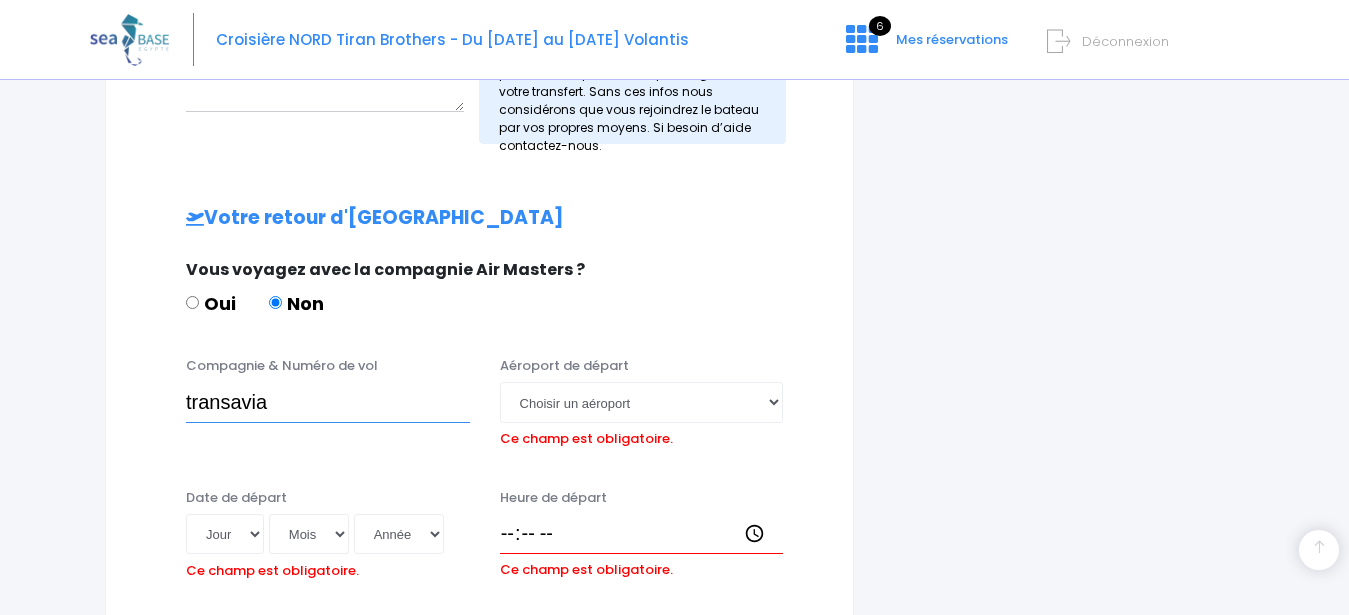 type on "transavia" 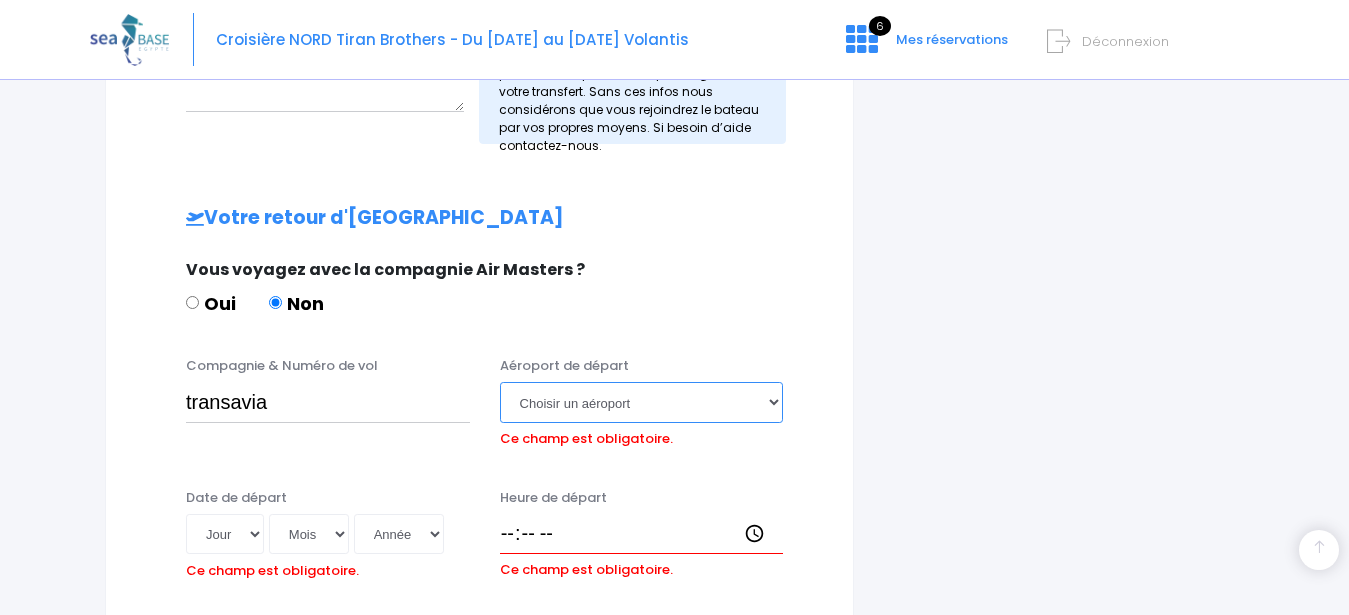 click on "Choisir un aéroport
Hurghada
Marsa Alam" at bounding box center [642, 402] 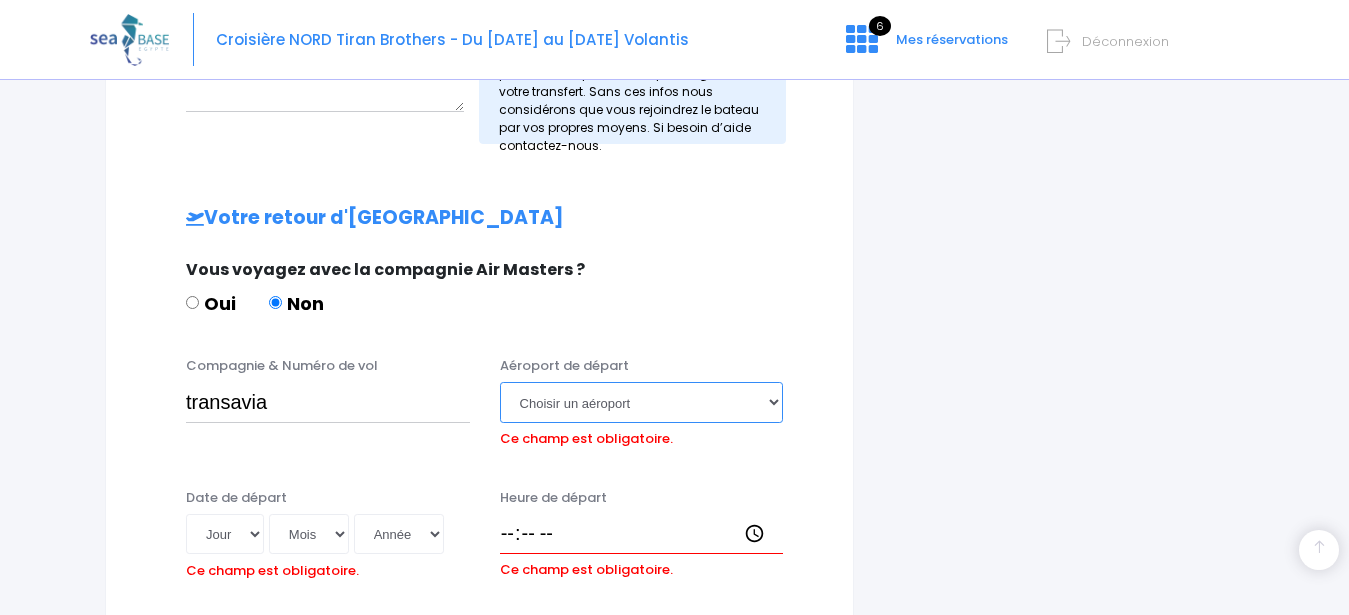 select on "Hurghada" 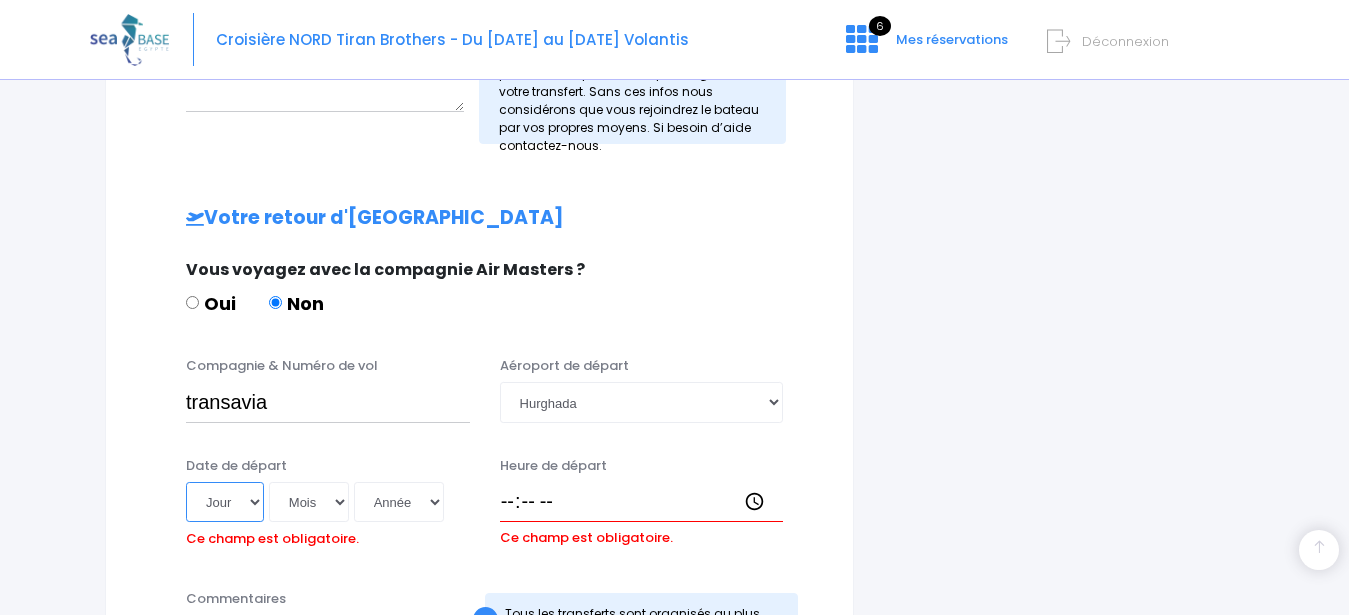 click on "Jour 01 02 03 04 05 06 07 08 09 10 11 12 13 14 15 16 17 18 19 20 21 22 23 24 25 26 27 28 29 30 31" at bounding box center [225, 502] 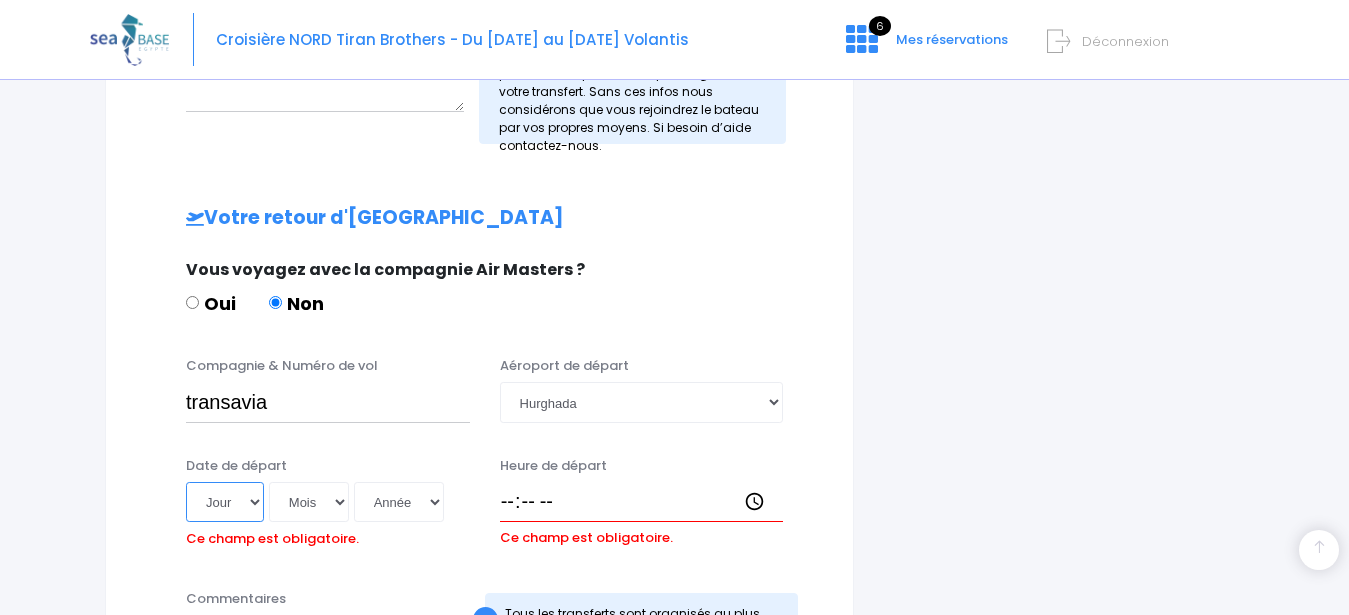 select on "13" 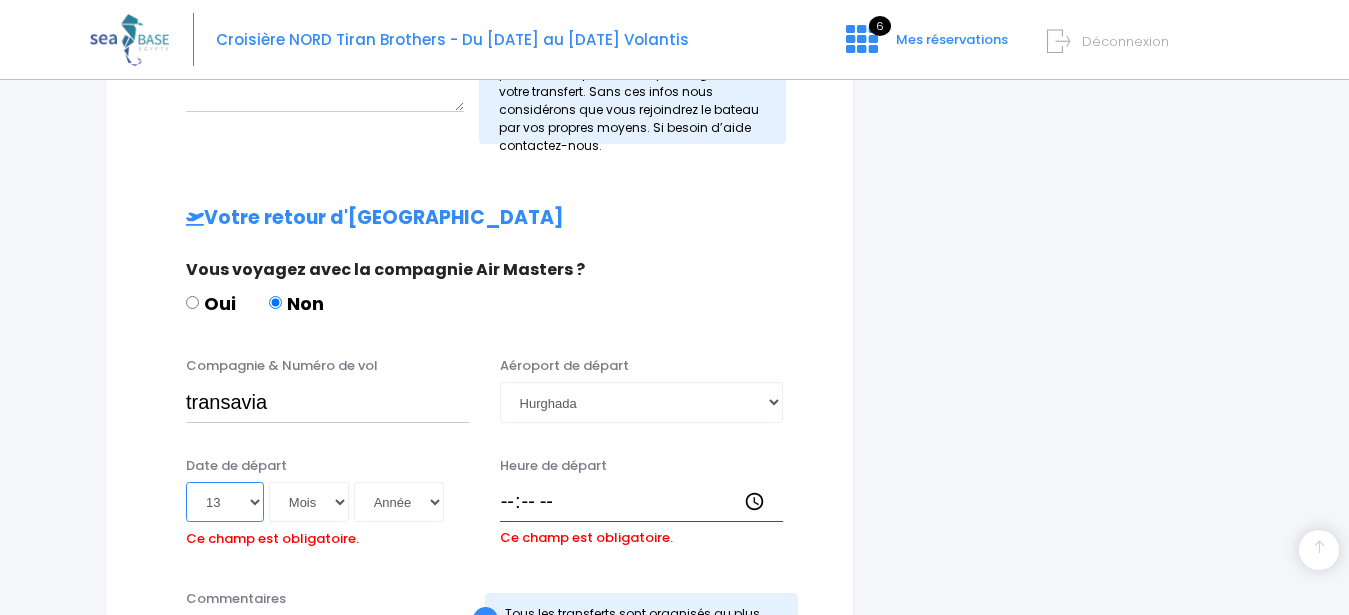 click on "13" at bounding box center (0, 0) 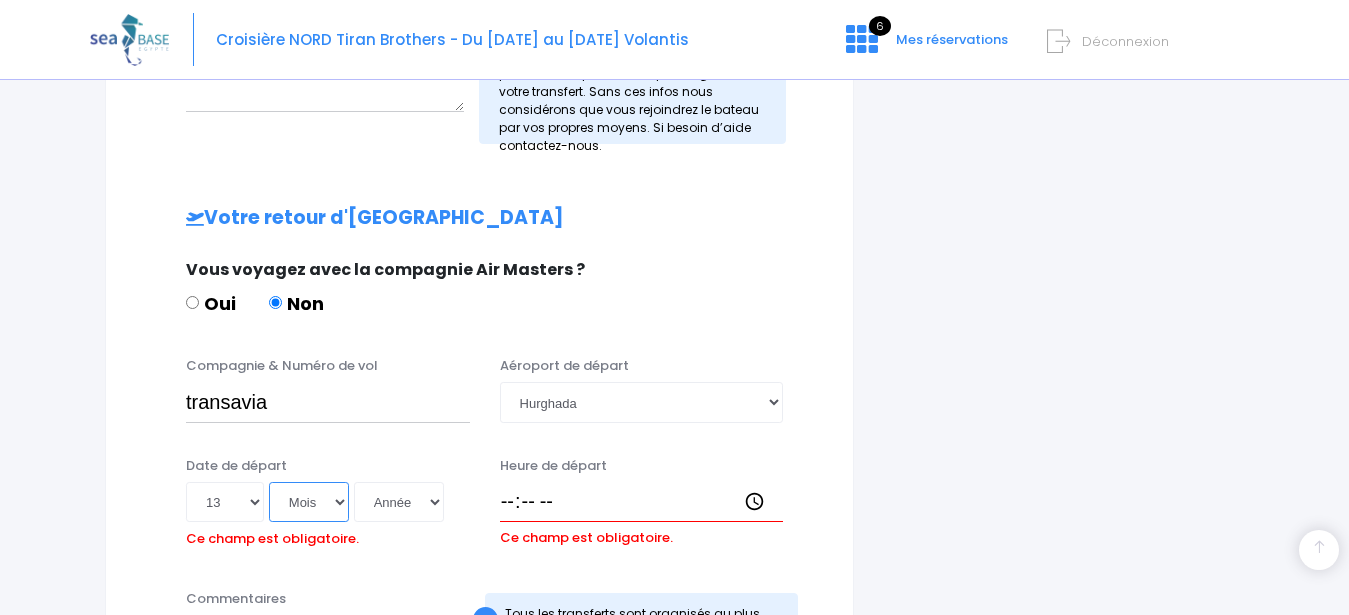 click on "Mois 01 02 03 04 05 06 07 08 09 10 11 12" at bounding box center (309, 502) 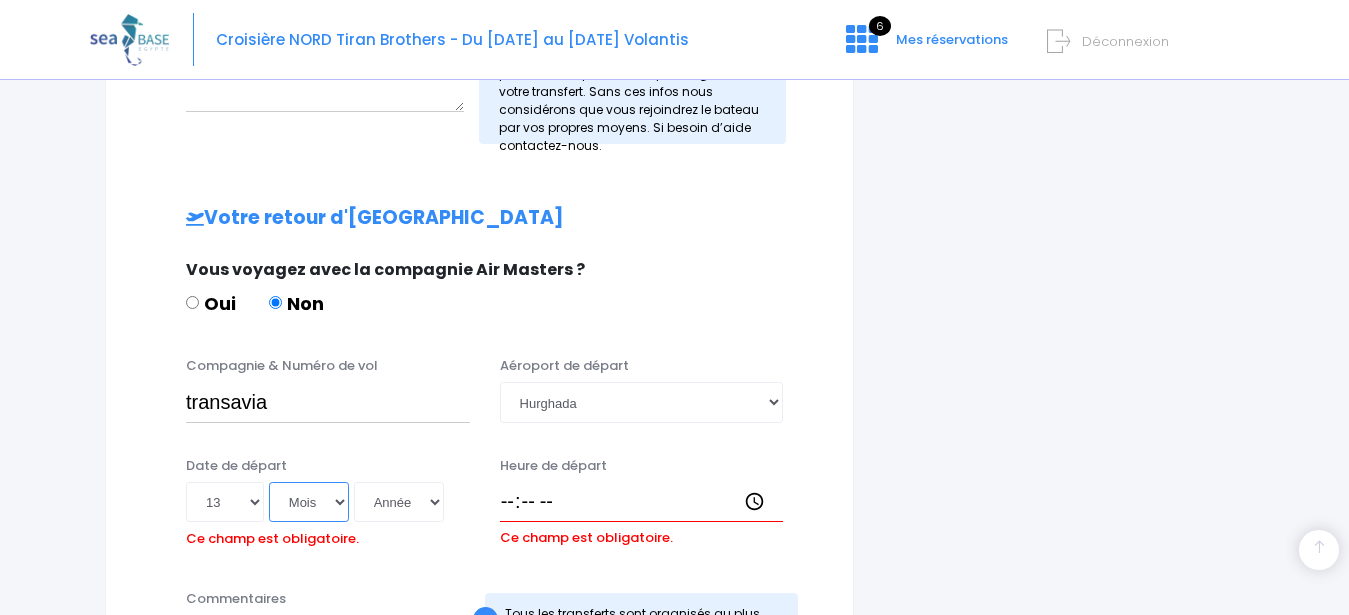 select on "09" 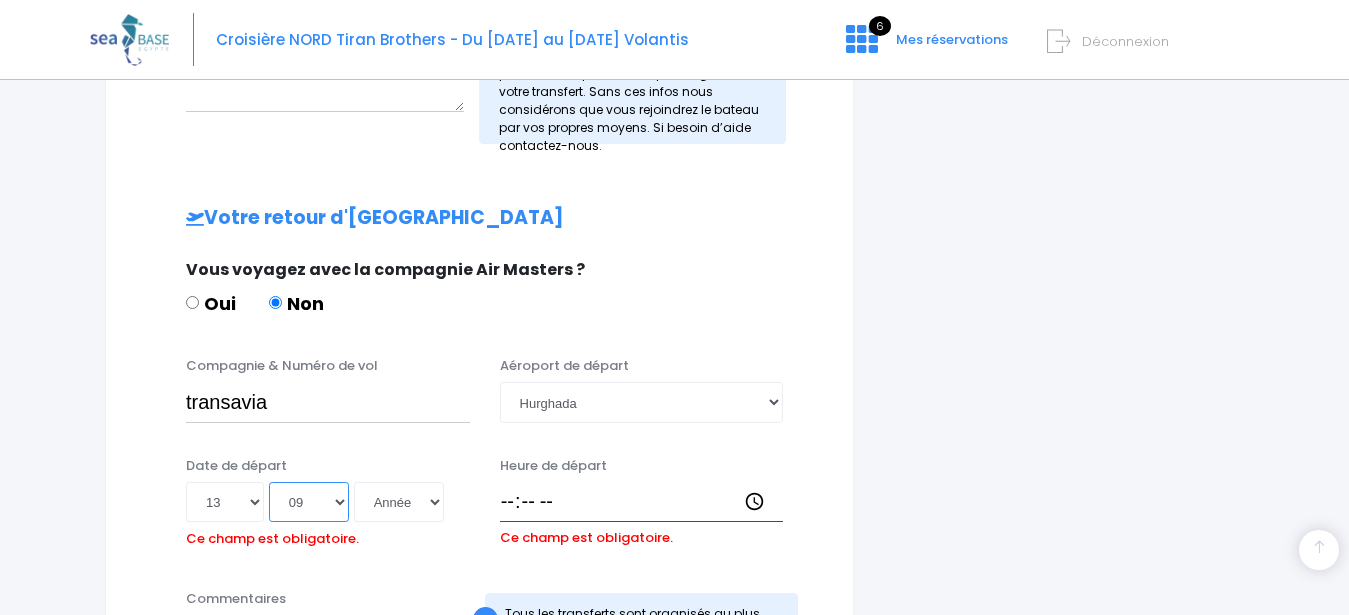 click on "09" at bounding box center (0, 0) 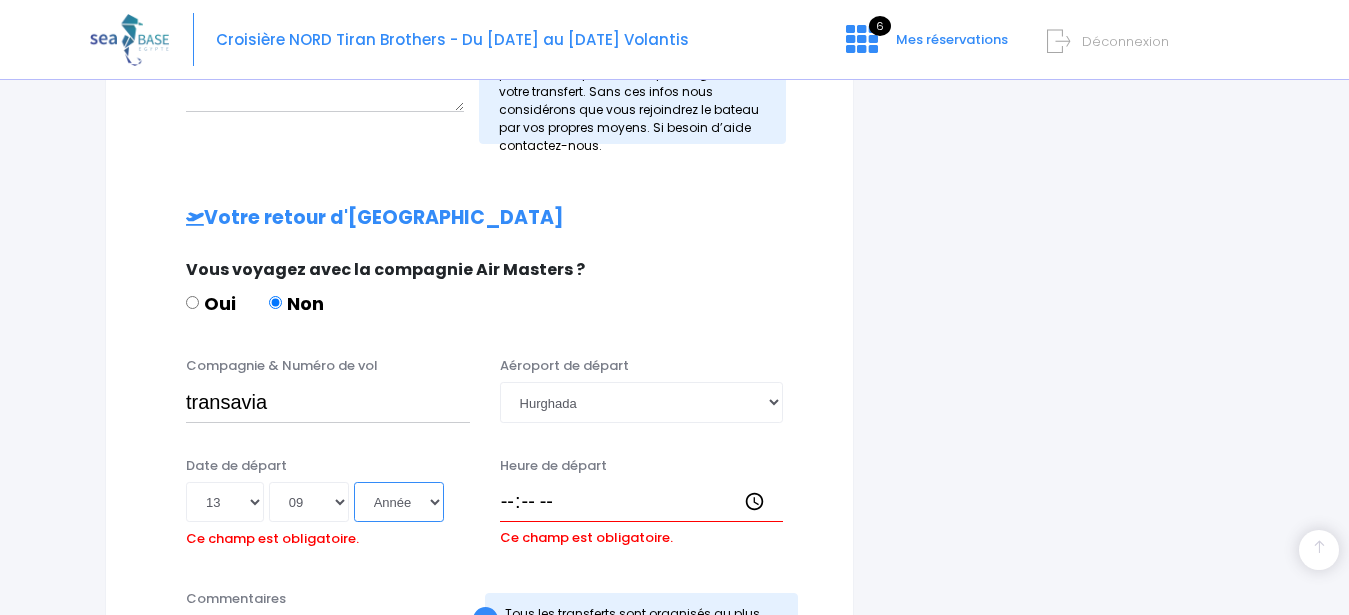 click on "Année 2045 2044 2043 2042 2041 2040 2039 2038 2037 2036 2035 2034 2033 2032 2031 2030 2029 2028 2027 2026 2025 2024 2023 2022 2021 2020 2019 2018 2017 2016 2015 2014 2013 2012 2011 2010 2009 2008 2007 2006 2005 2004 2003 2002 2001 2000 1999 1998 1997 1996 1995 1994 1993 1992 1991 1990 1989 1988 1987 1986 1985 1984 1983 1982 1981 1980 1979 1978 1977 1976 1975 1974 1973 1972 1971 1970 1969 1968 1967 1966 1965 1964 1963 1962 1961 1960 1959 1958 1957 1956 1955 1954 1953 1952 1951 1950 1949 1948 1947 1946 1945 1944 1943 1942 1941 1940 1939 1938 1937 1936 1935 1934 1933 1932 1931 1930 1929 1928 1927 1926 1925 1924 1923 1922 1921 1920 1919 1918 1917 1916 1915 1914 1913 1912 1911 1910 1909 1908 1907 1906 1905 1904 1903 1902 1901 1900" at bounding box center [399, 502] 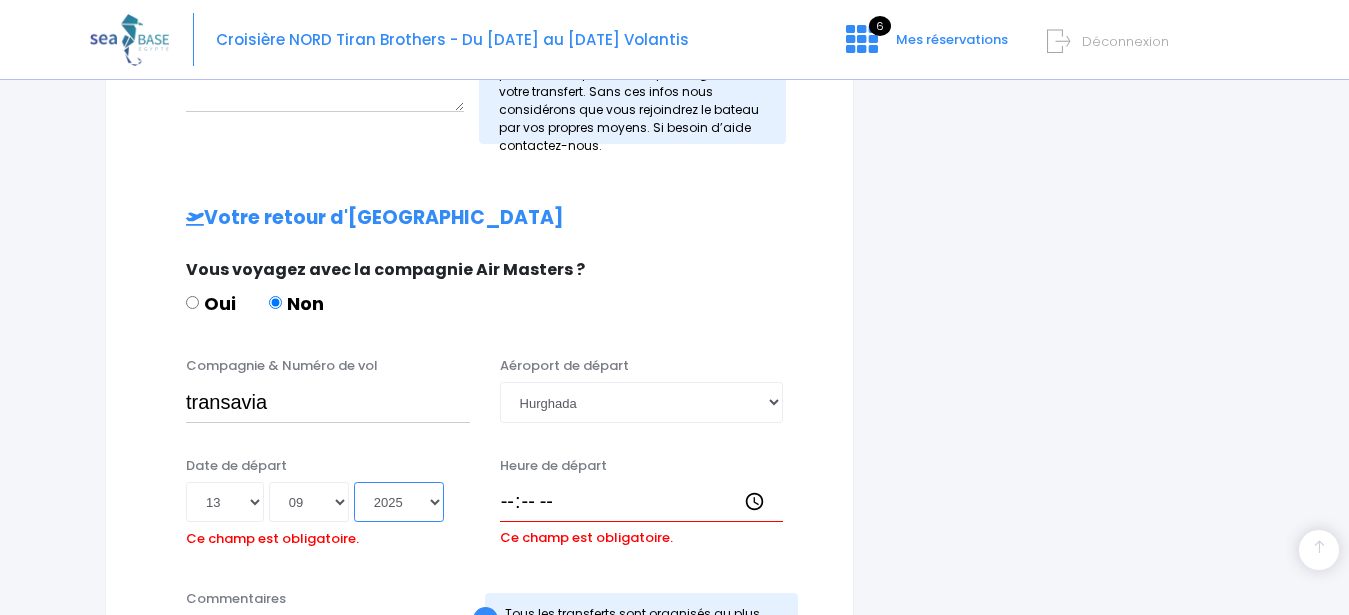 click on "2025" at bounding box center (0, 0) 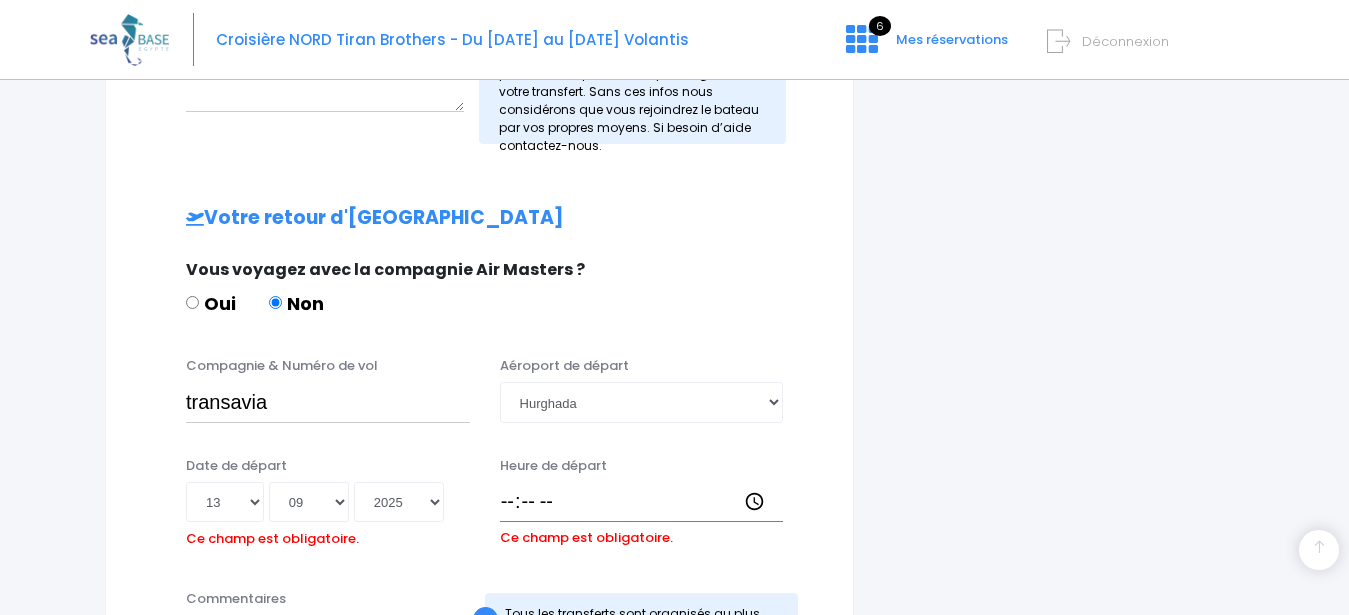 click on "Heure de départ" at bounding box center [642, 502] 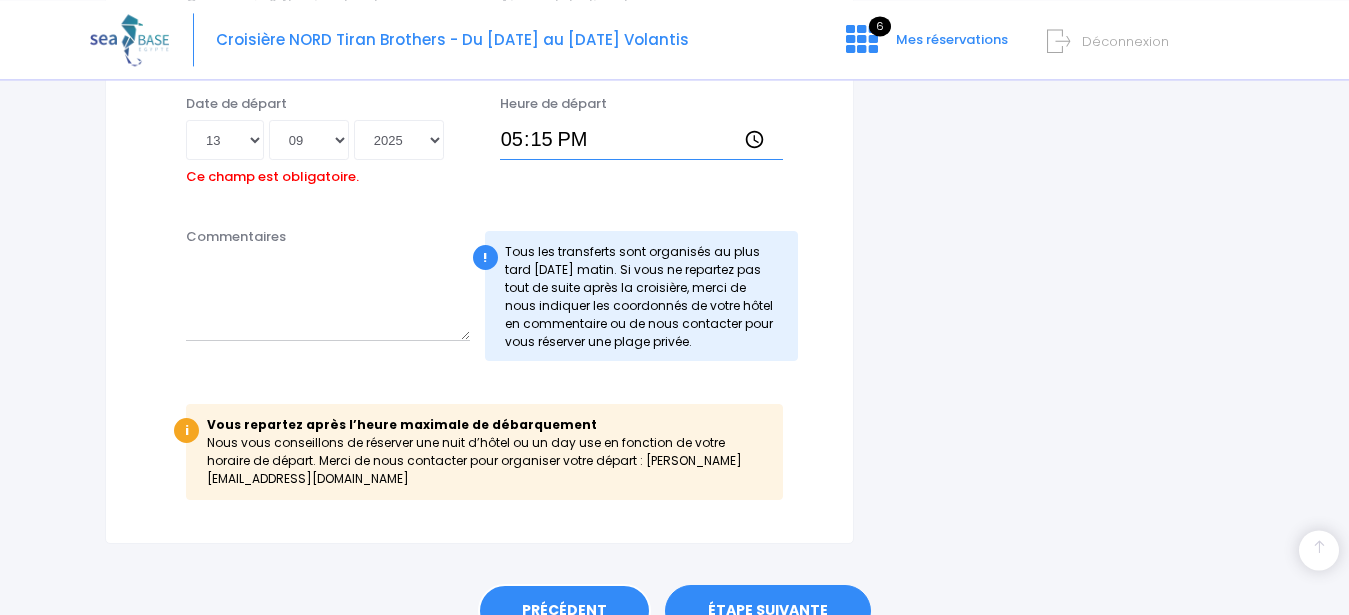 scroll, scrollTop: 1288, scrollLeft: 0, axis: vertical 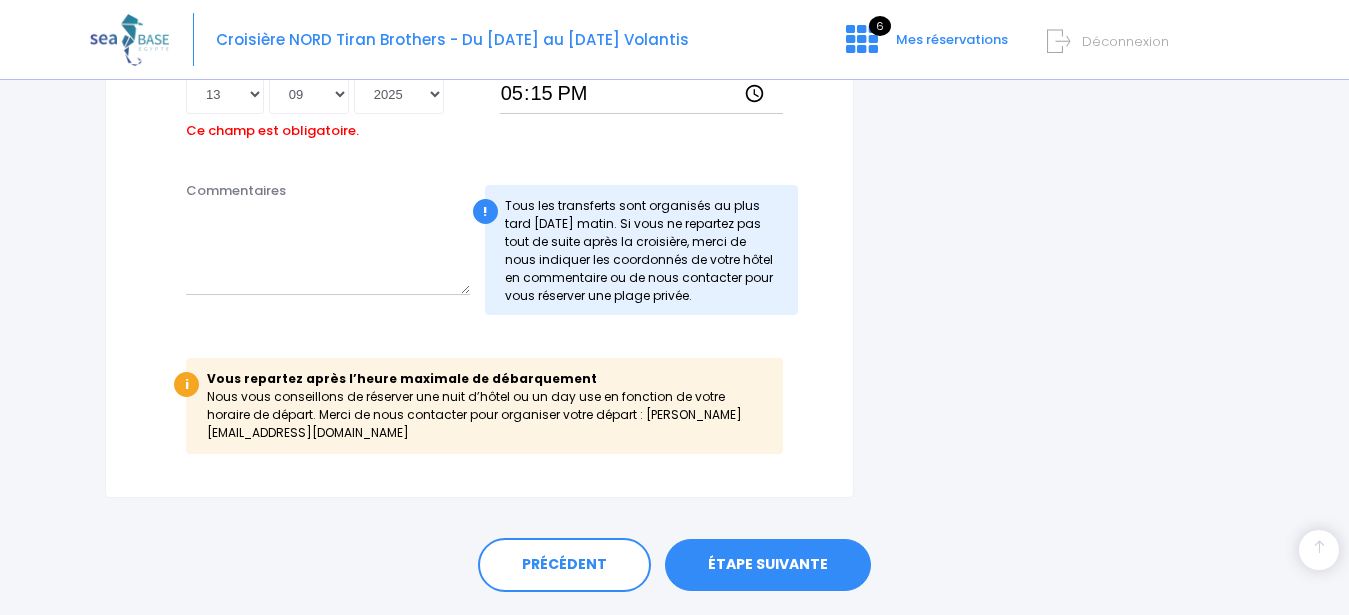 click on "ÉTAPE SUIVANTE" at bounding box center [768, 565] 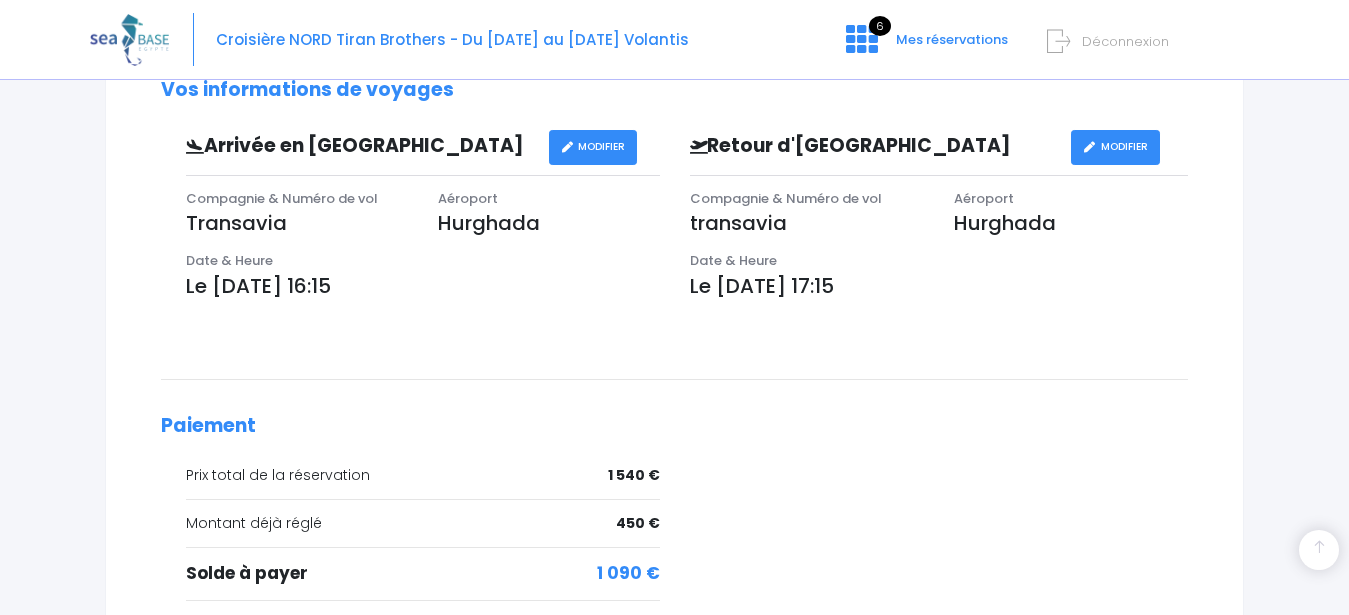 scroll, scrollTop: 792, scrollLeft: 0, axis: vertical 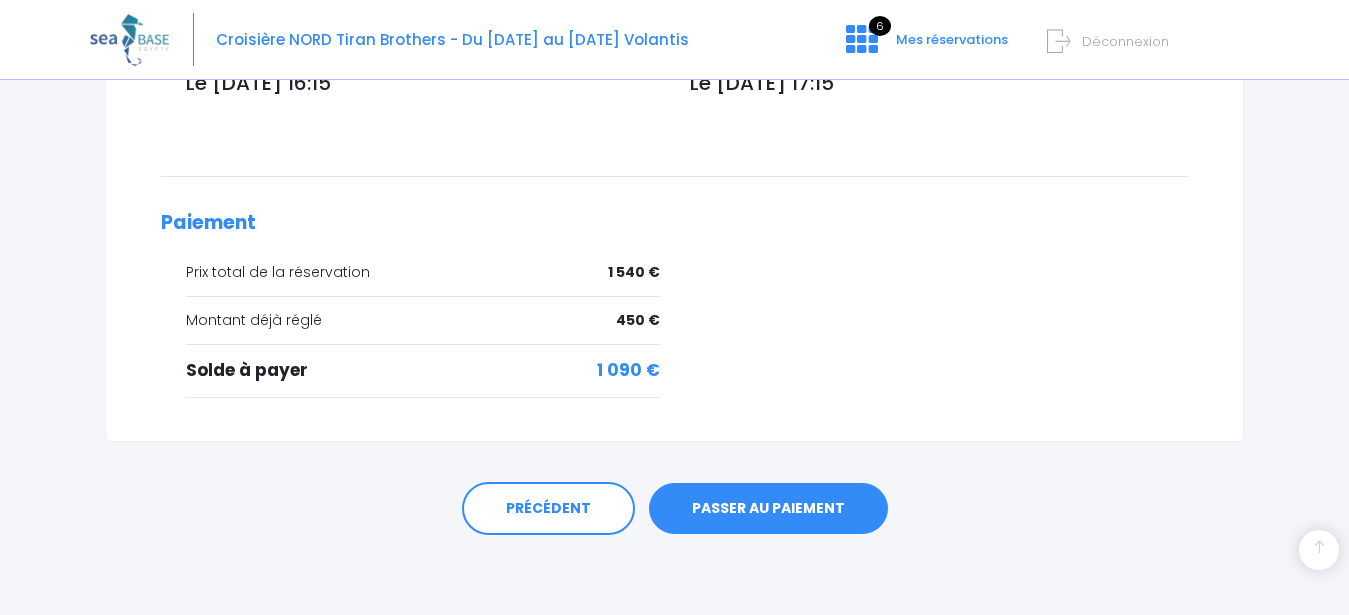 click on "PASSER AU PAIEMENT" at bounding box center [768, 509] 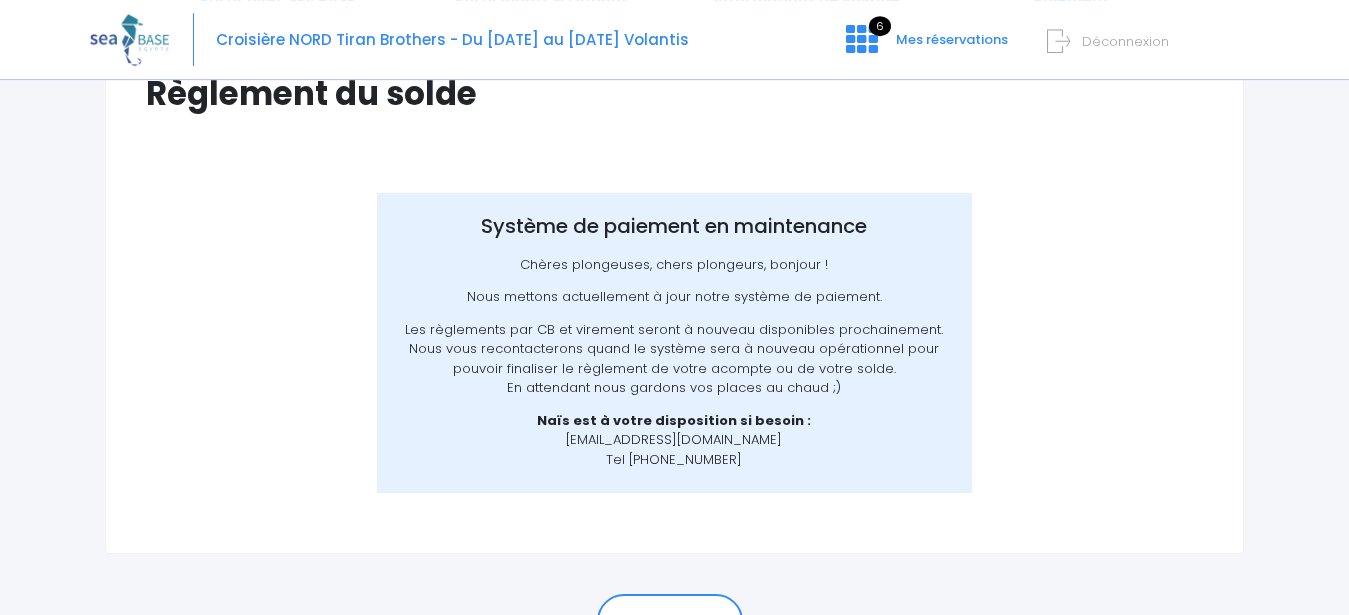 scroll, scrollTop: 291, scrollLeft: 0, axis: vertical 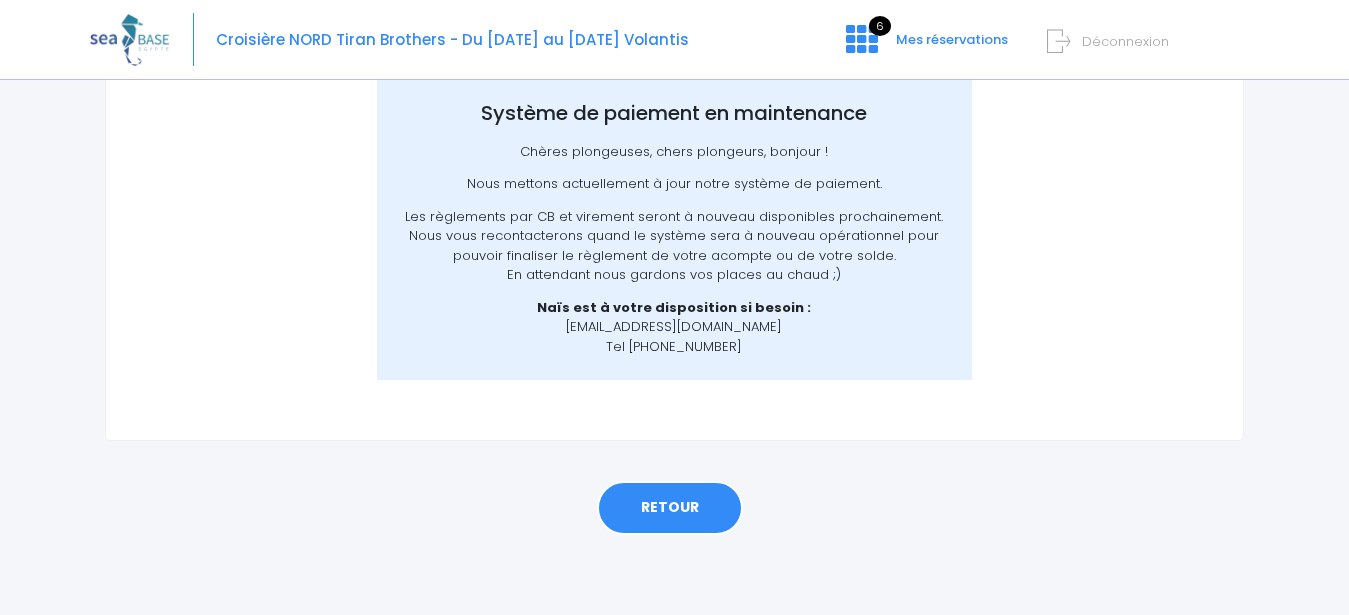 click on "RETOUR" at bounding box center (670, 508) 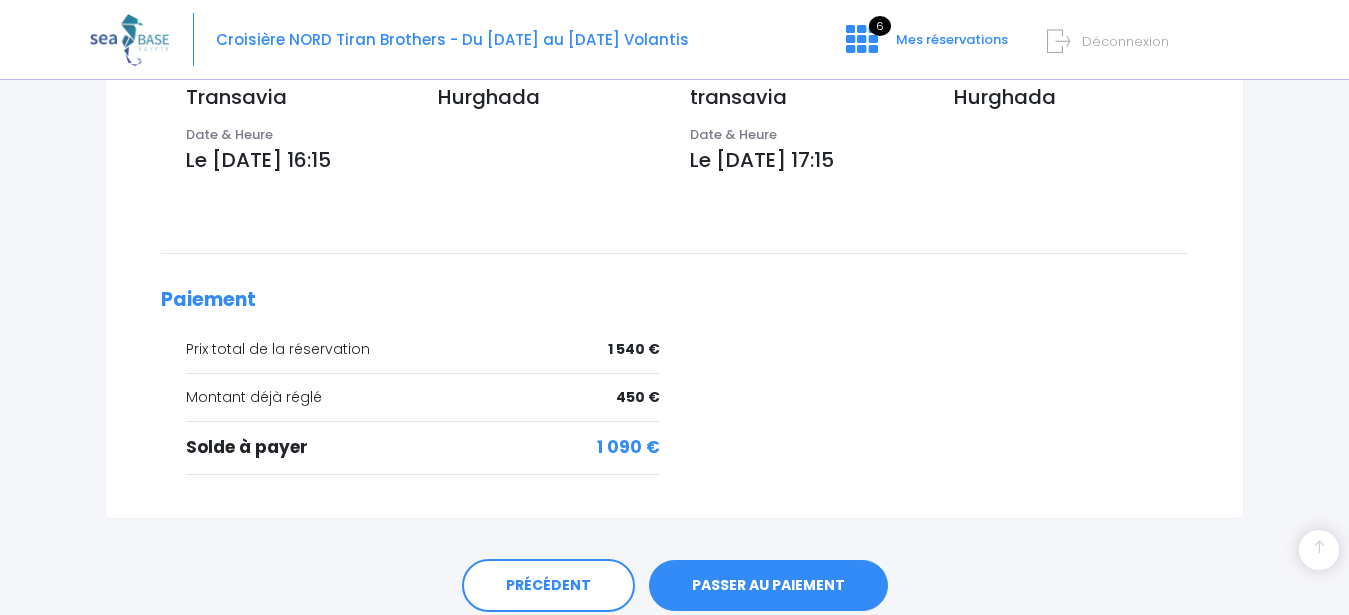 scroll, scrollTop: 792, scrollLeft: 0, axis: vertical 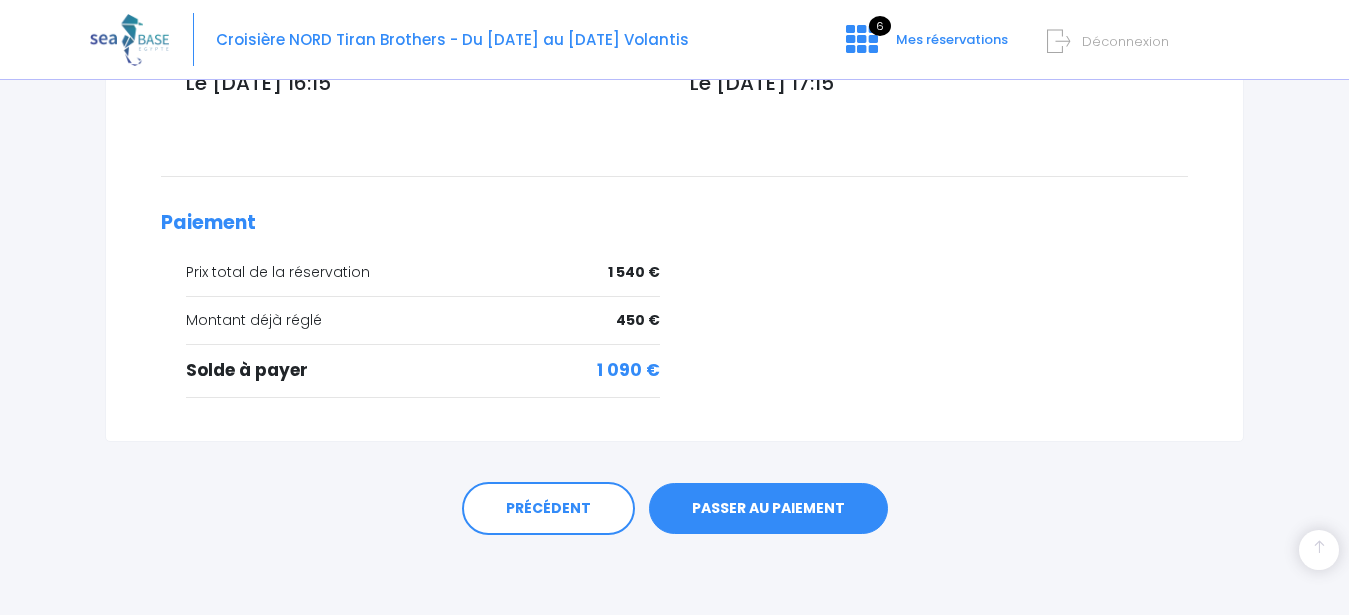 click on "PASSER AU PAIEMENT" at bounding box center (768, 509) 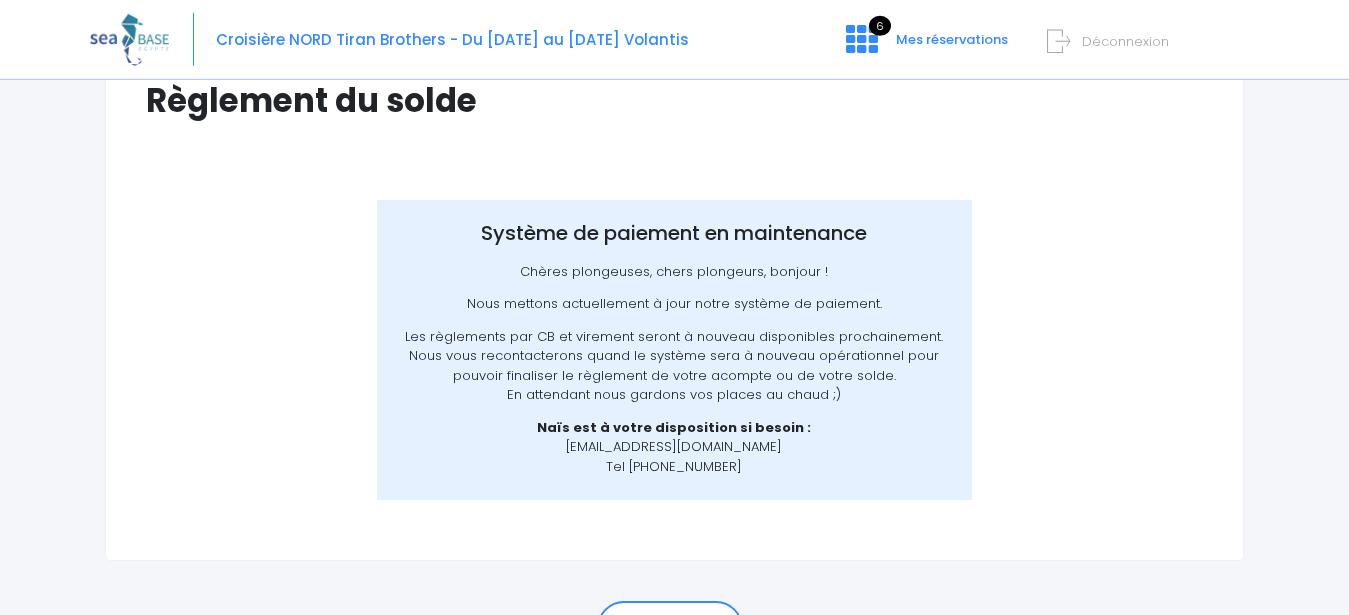 scroll, scrollTop: 291, scrollLeft: 0, axis: vertical 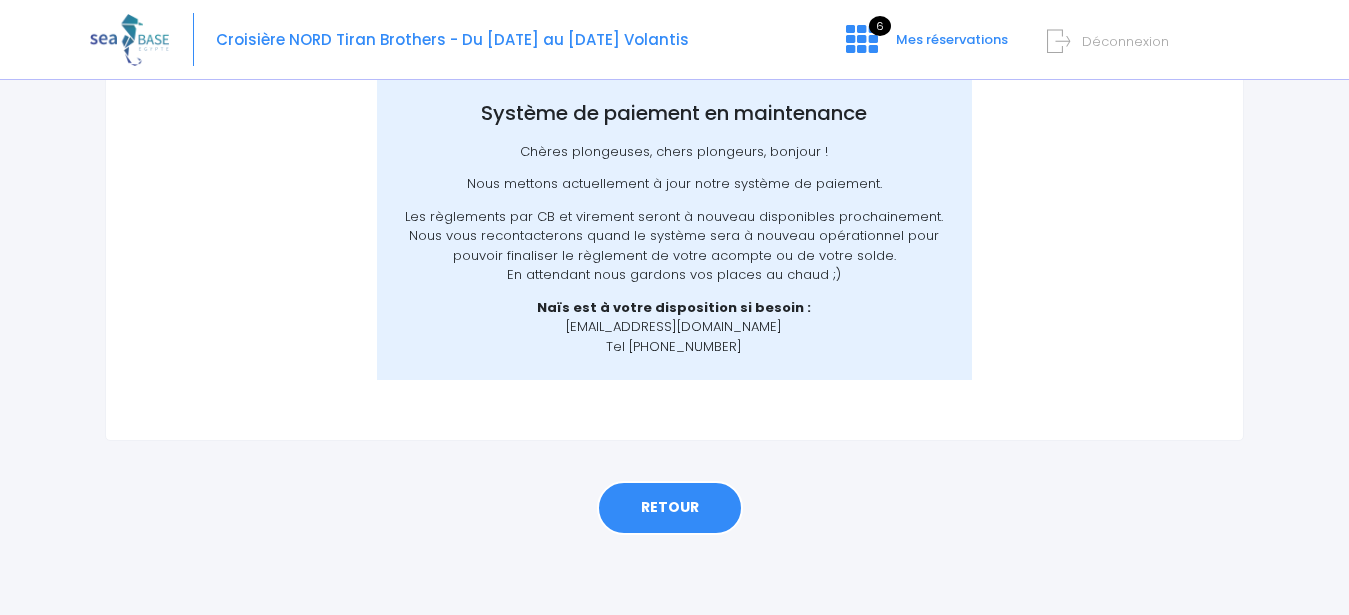 click on "RETOUR" at bounding box center [670, 508] 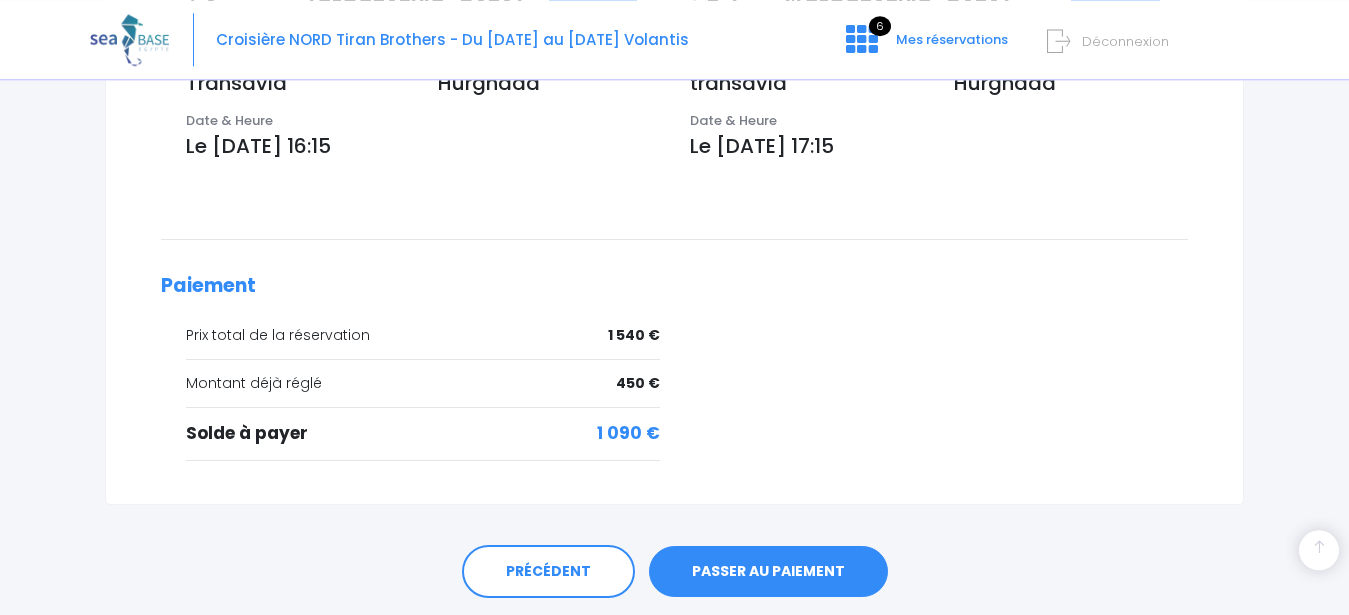 scroll, scrollTop: 792, scrollLeft: 0, axis: vertical 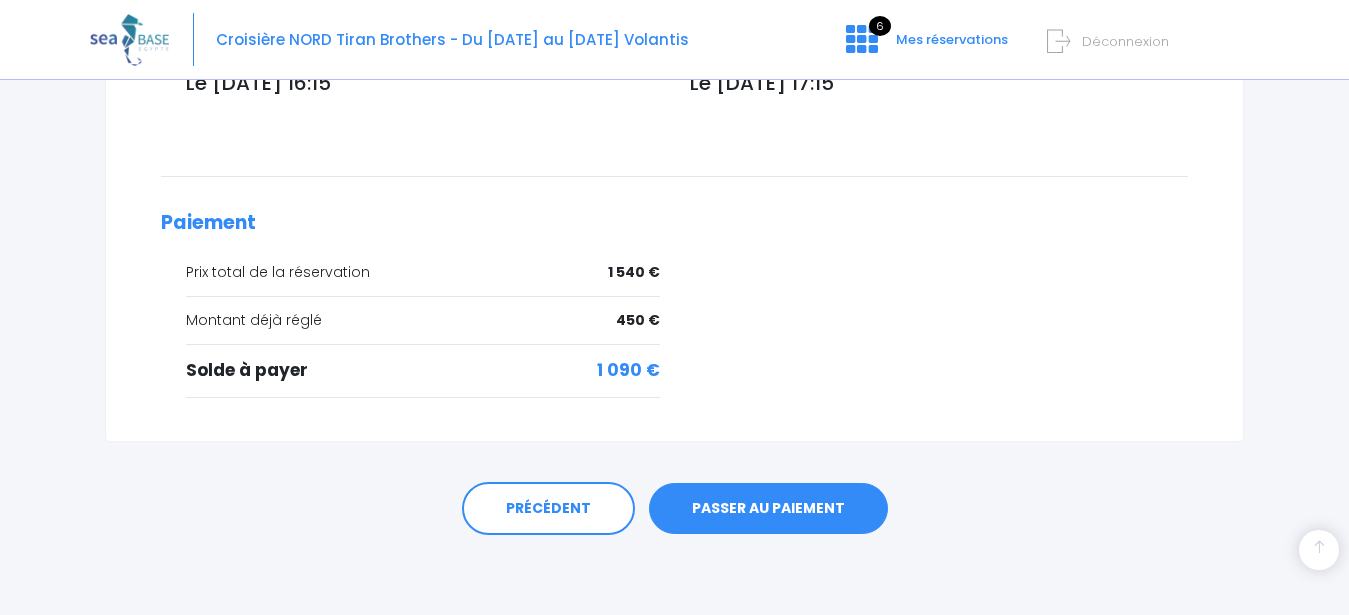 click on "PASSER AU PAIEMENT" at bounding box center [768, 509] 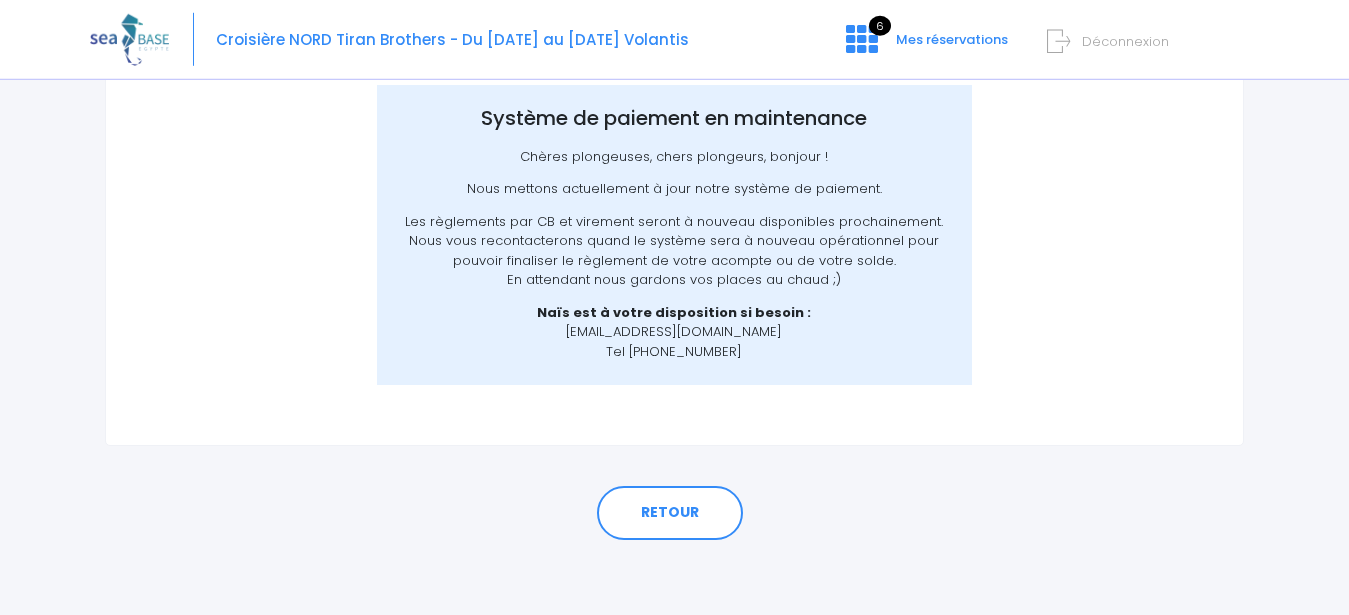scroll, scrollTop: 291, scrollLeft: 0, axis: vertical 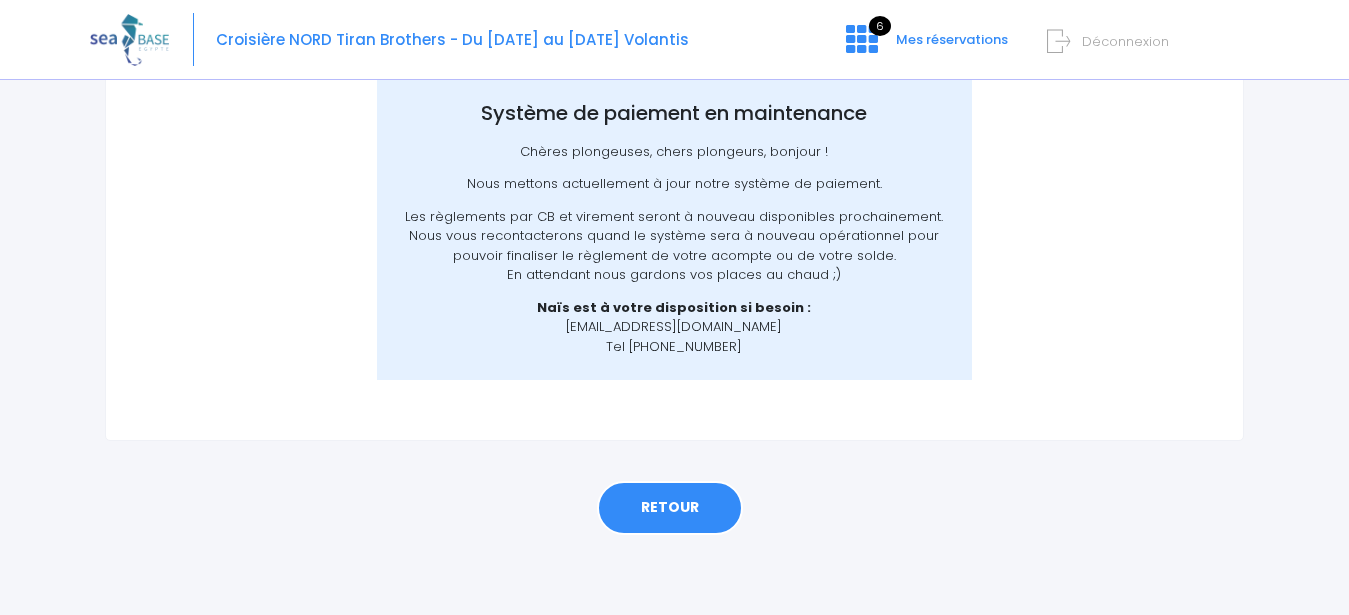 click on "RETOUR" at bounding box center [670, 508] 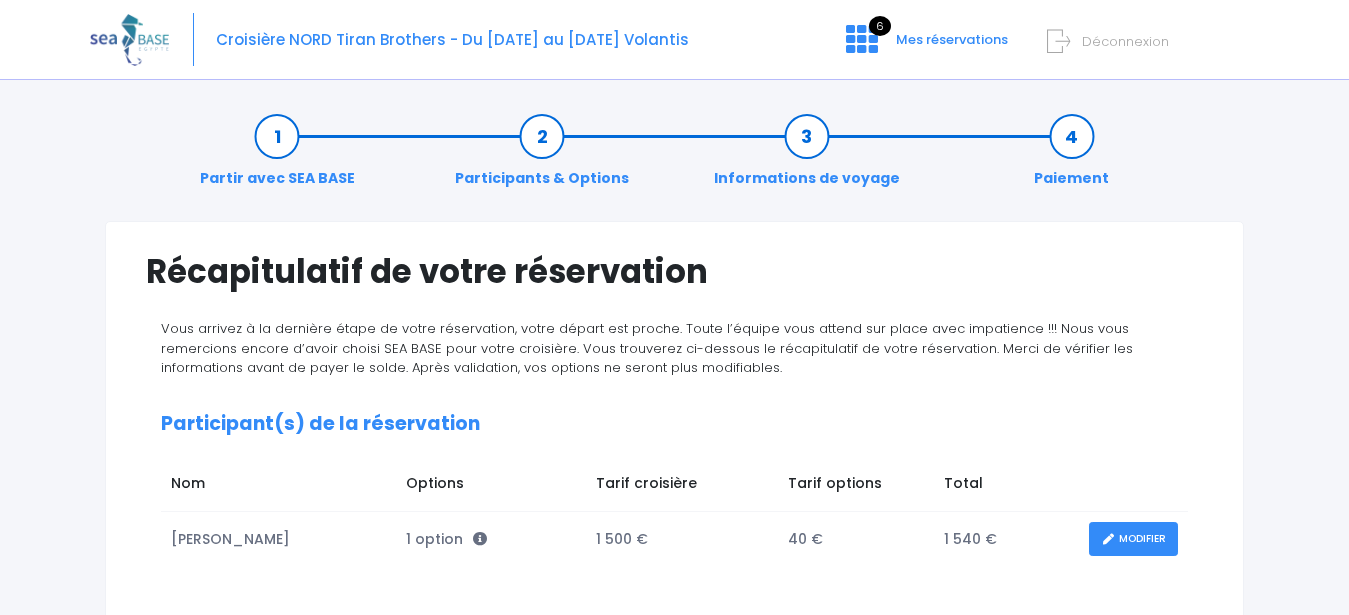 scroll, scrollTop: 0, scrollLeft: 0, axis: both 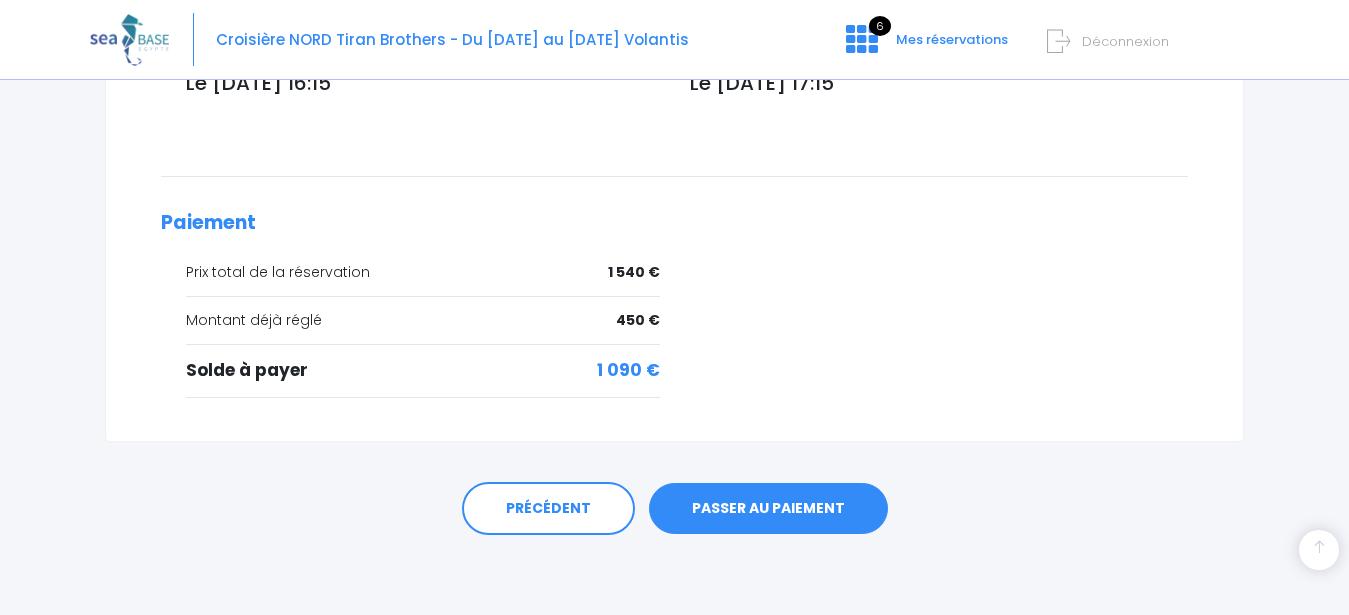 click on "PASSER AU PAIEMENT" at bounding box center [768, 509] 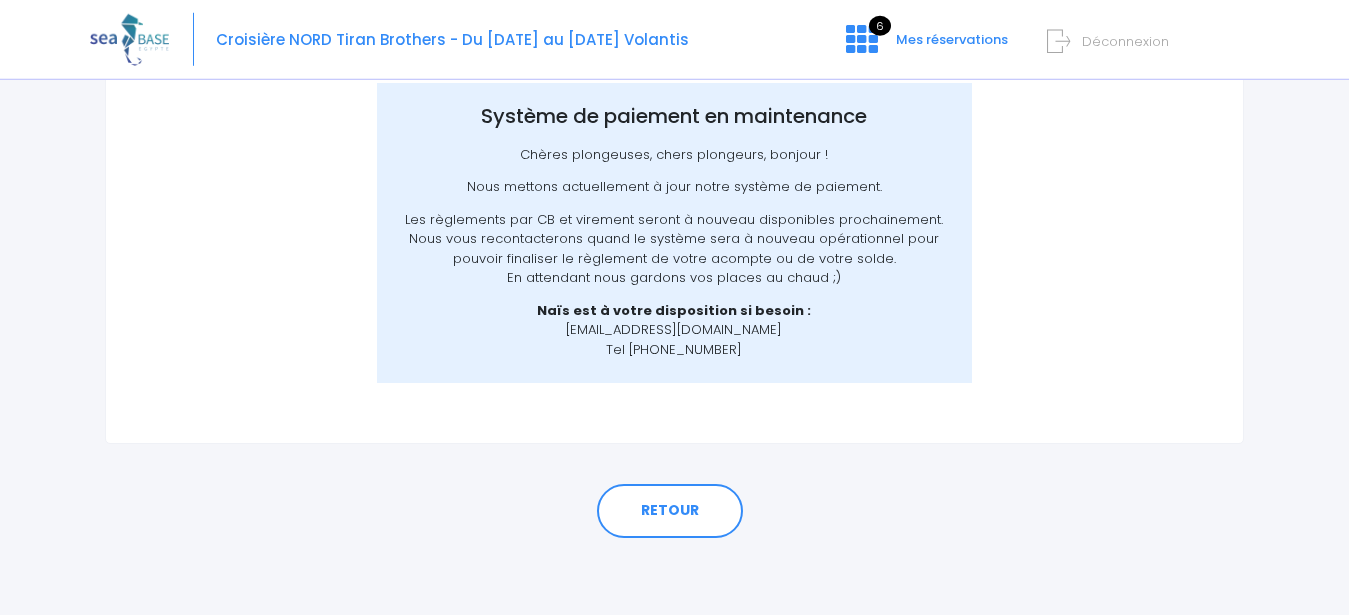 scroll, scrollTop: 291, scrollLeft: 0, axis: vertical 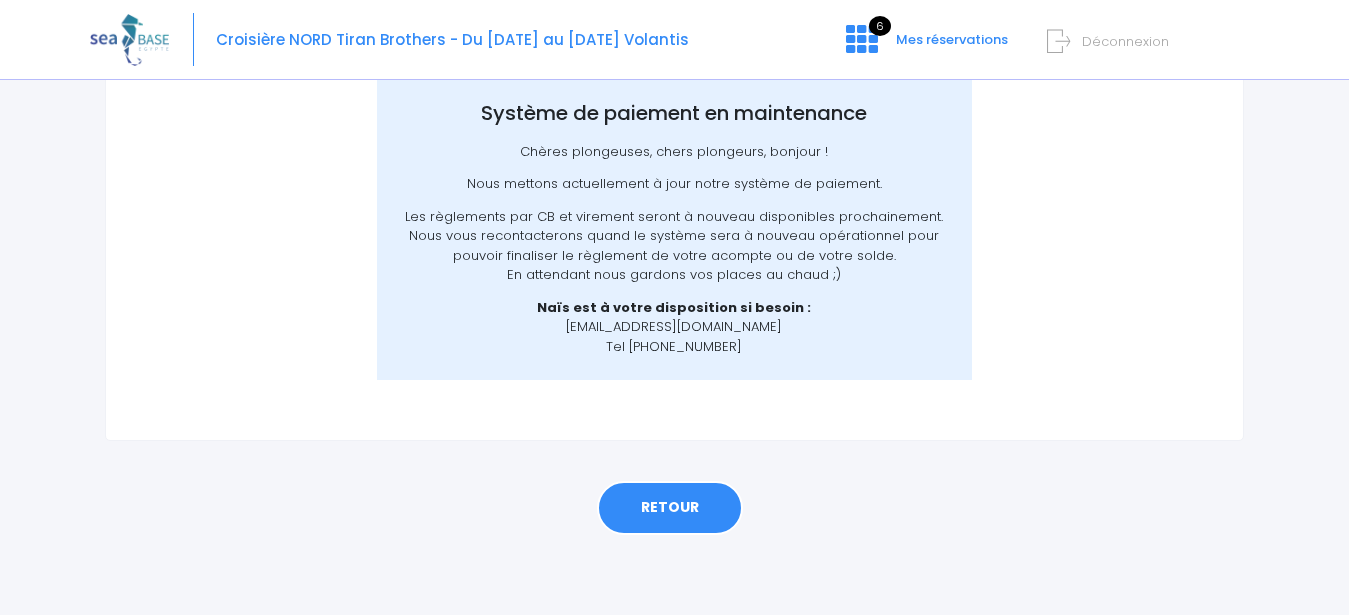 click on "RETOUR" at bounding box center (670, 508) 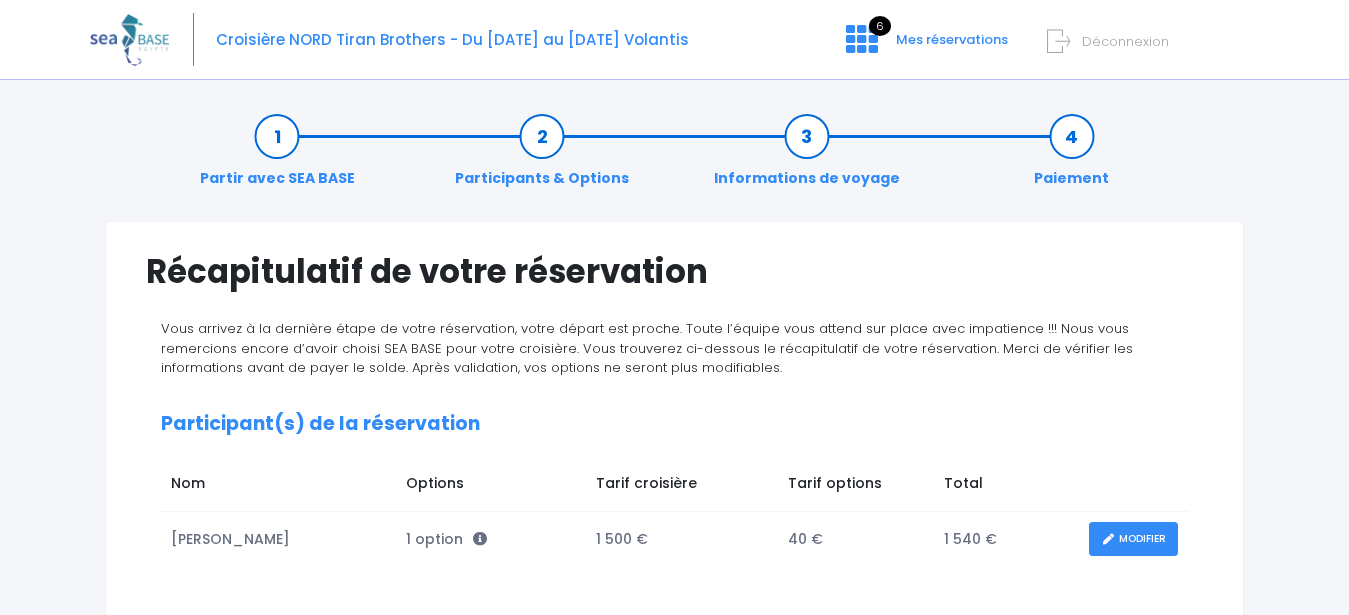scroll, scrollTop: 0, scrollLeft: 0, axis: both 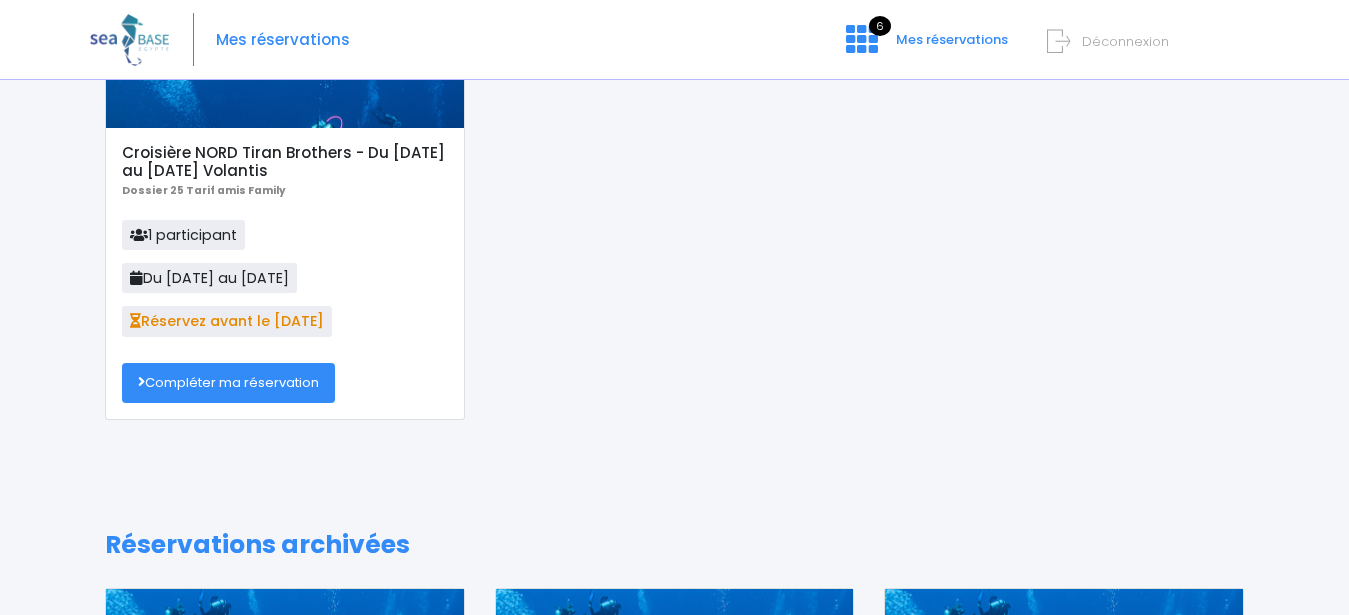 click on "Compléter ma réservation" at bounding box center (228, 383) 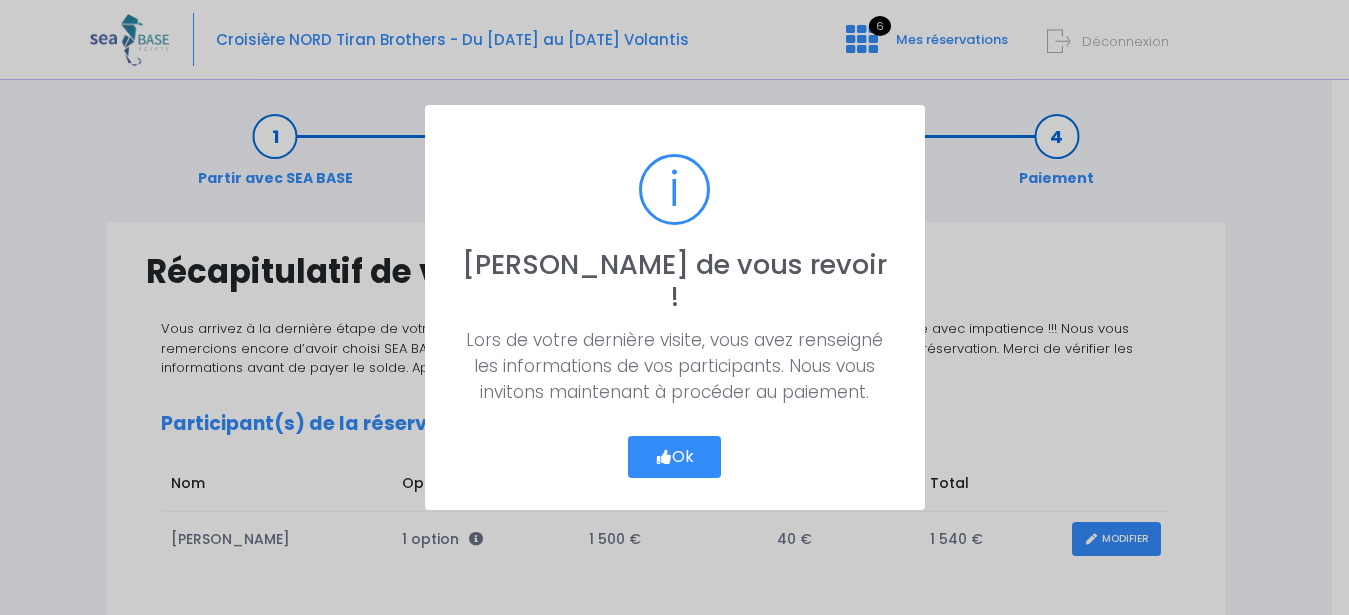 scroll, scrollTop: 0, scrollLeft: 0, axis: both 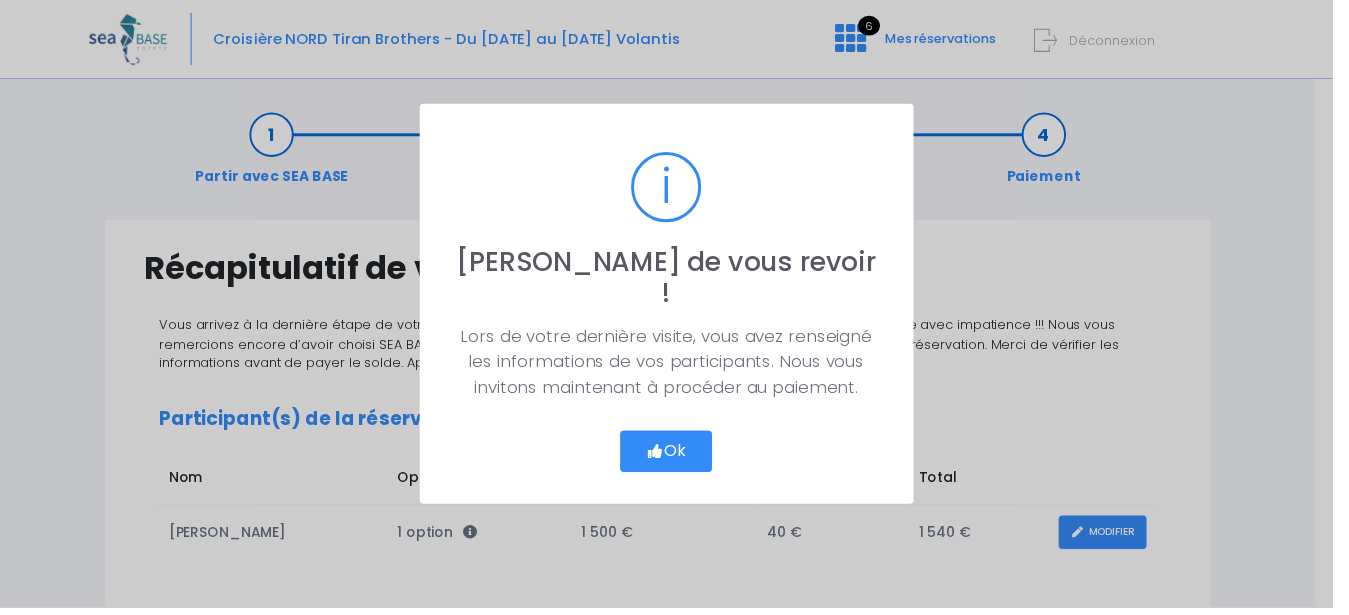 click on "Ok" at bounding box center [675, 457] 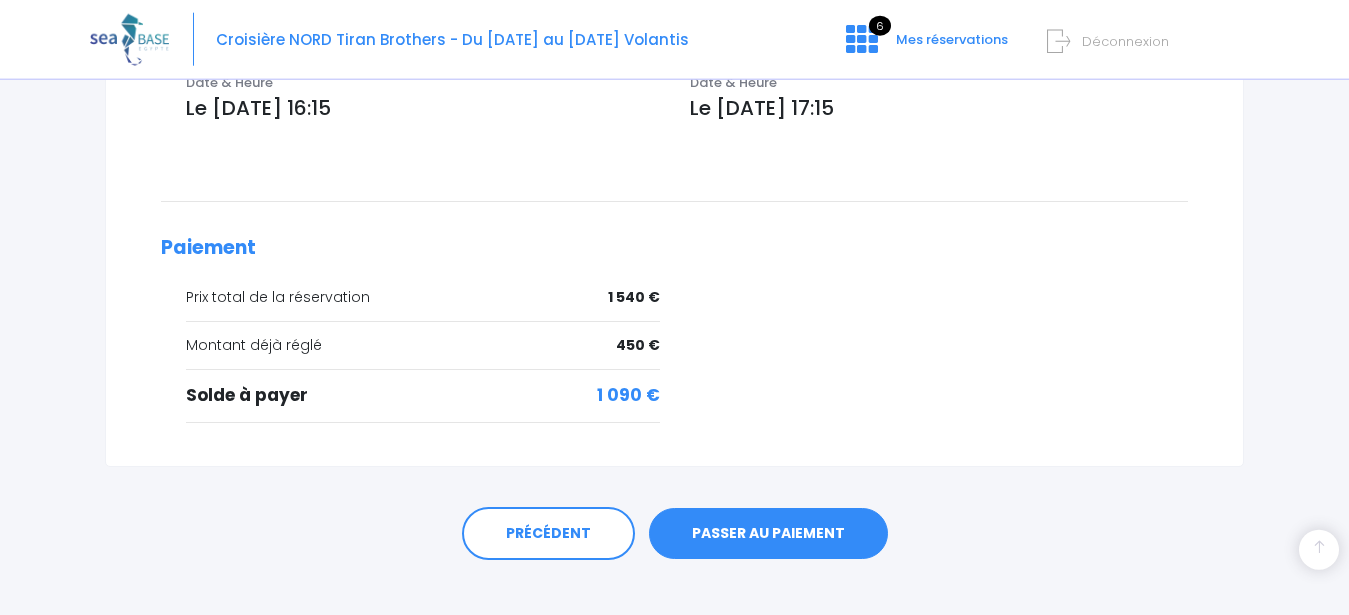 scroll, scrollTop: 792, scrollLeft: 0, axis: vertical 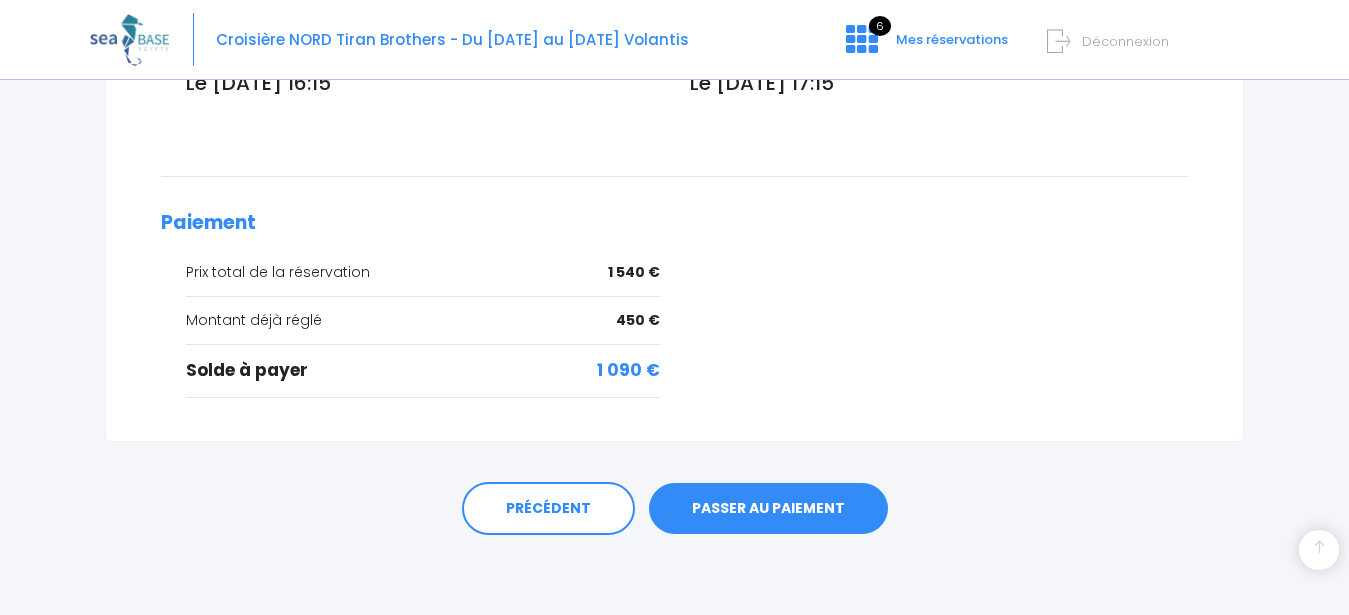 click on "PASSER AU PAIEMENT" at bounding box center (768, 509) 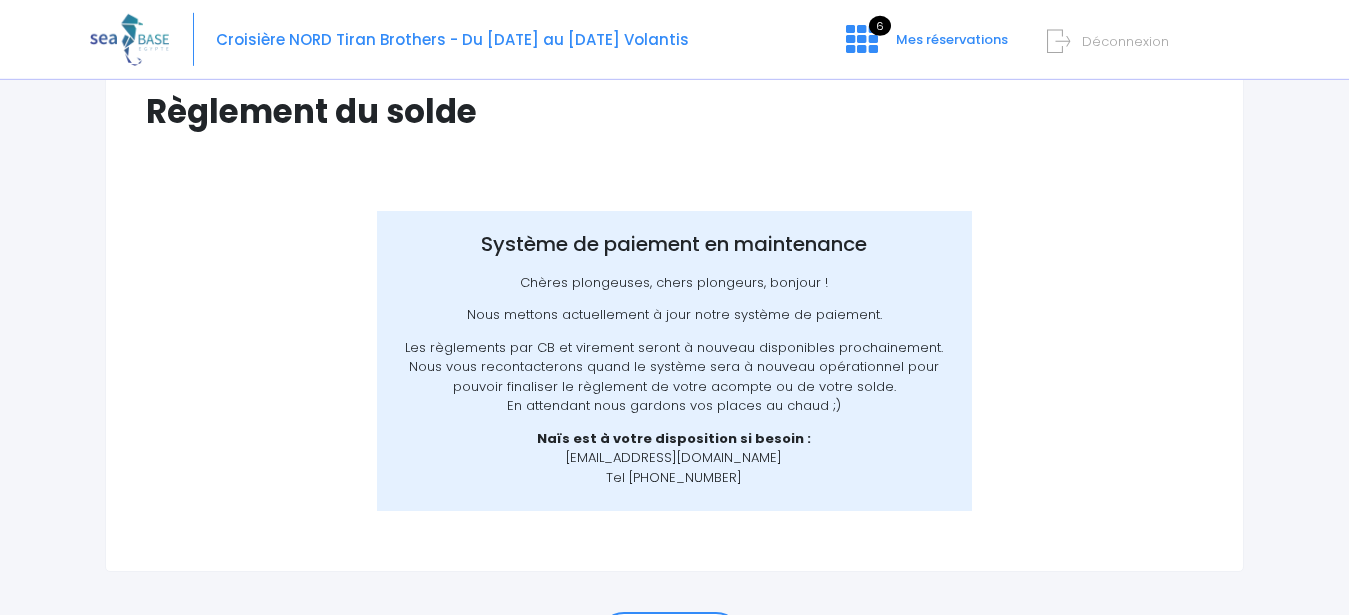 scroll, scrollTop: 291, scrollLeft: 0, axis: vertical 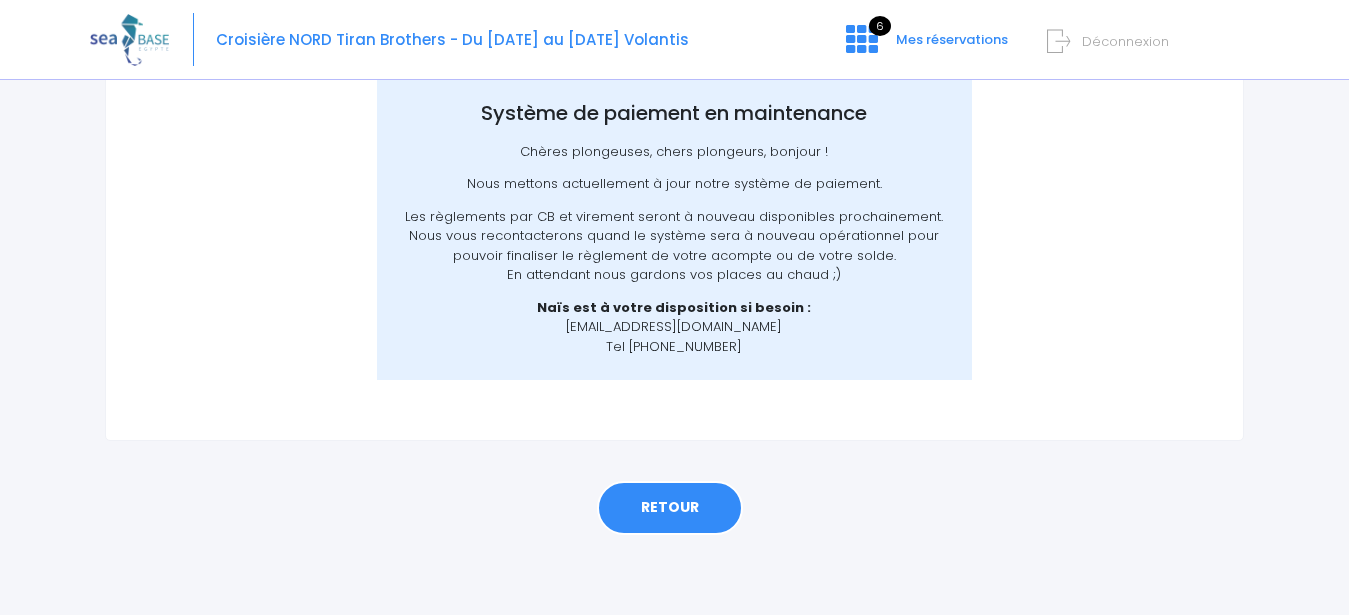 click on "RETOUR" at bounding box center [670, 508] 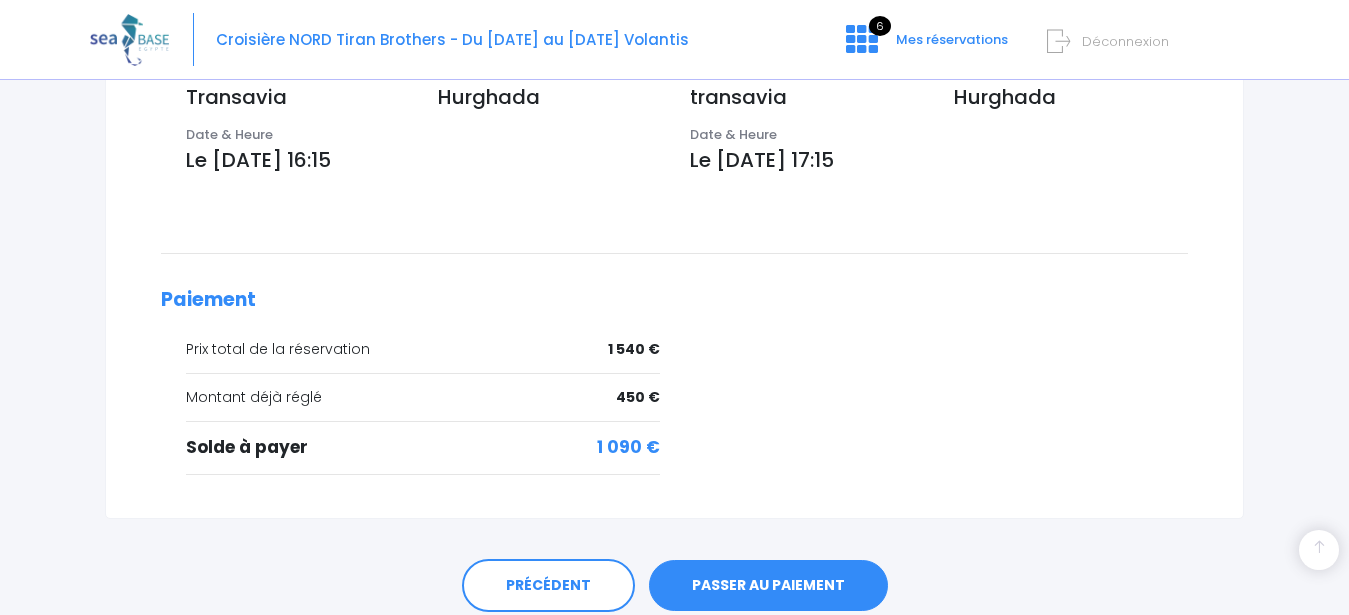 scroll, scrollTop: 792, scrollLeft: 0, axis: vertical 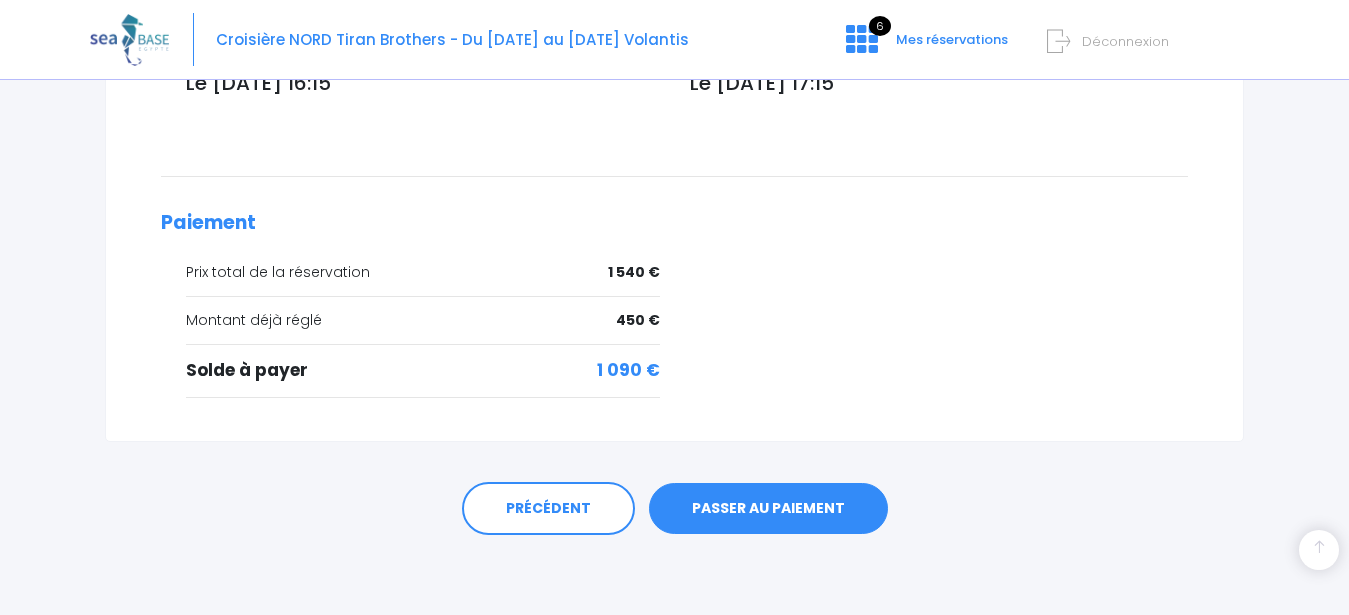 click on "PASSER AU PAIEMENT" at bounding box center [768, 509] 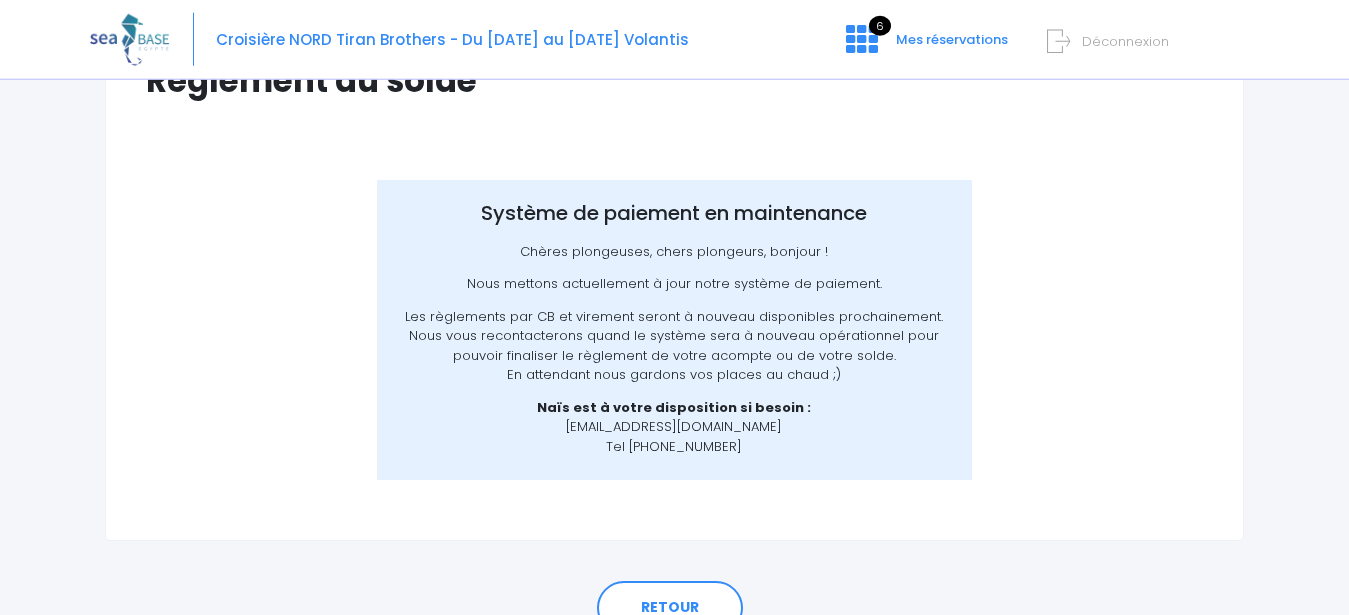 scroll, scrollTop: 291, scrollLeft: 0, axis: vertical 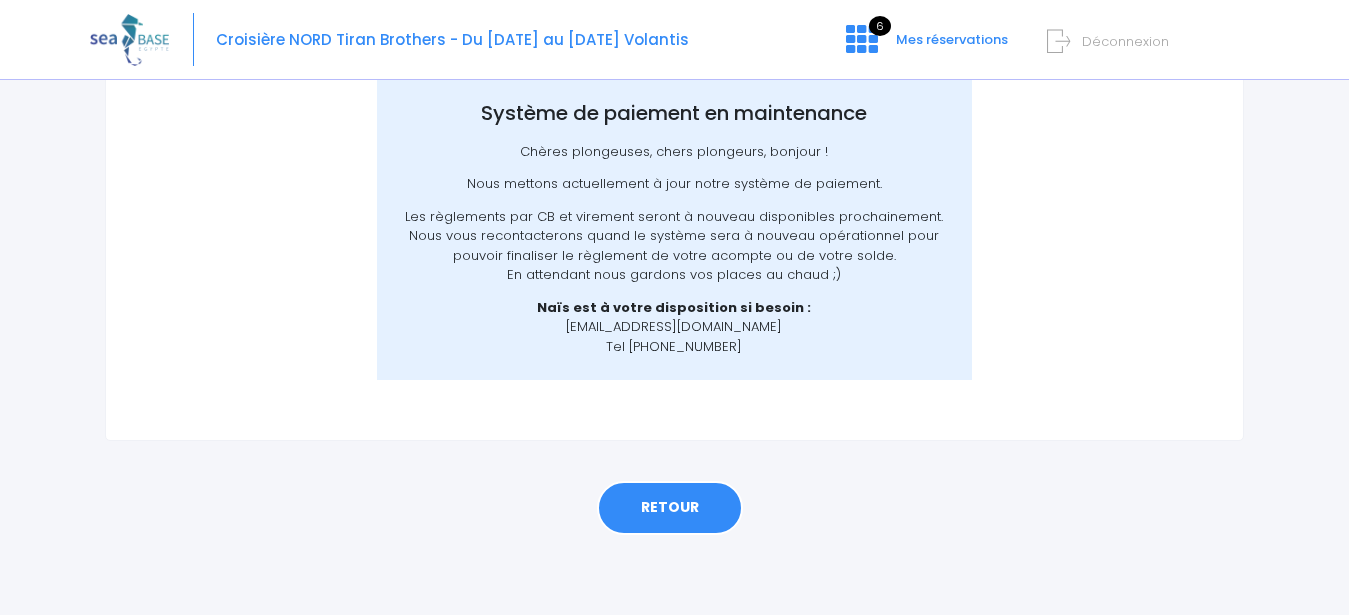 click on "RETOUR" at bounding box center [670, 508] 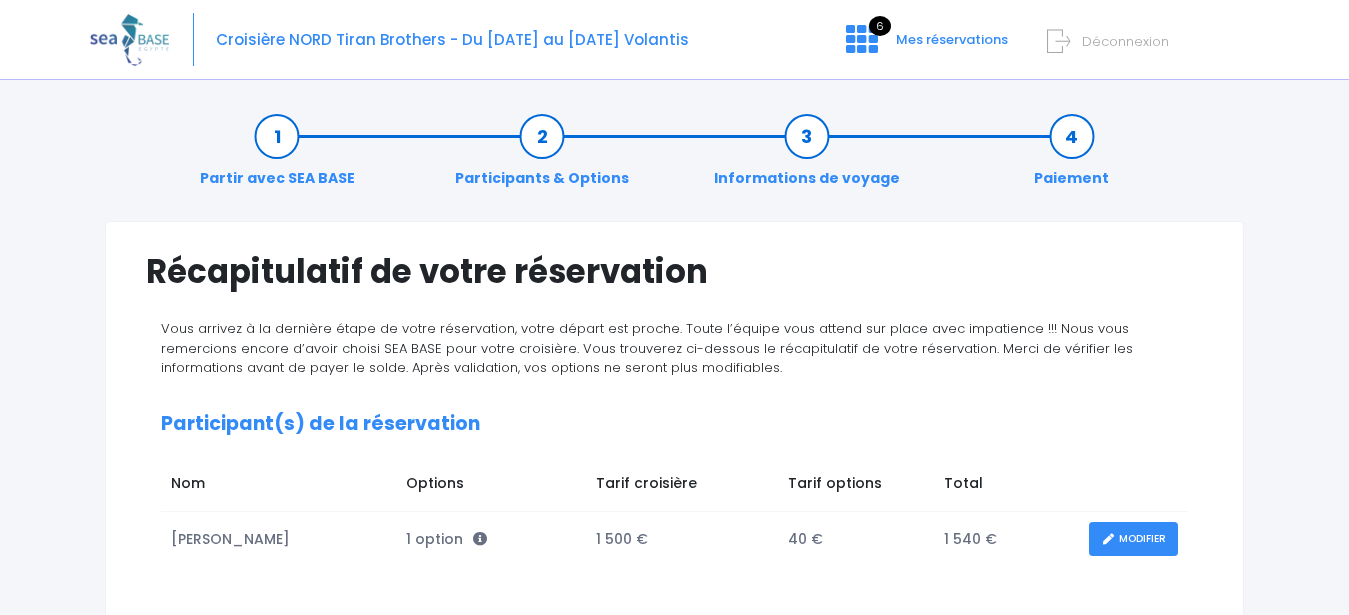 scroll, scrollTop: 0, scrollLeft: 0, axis: both 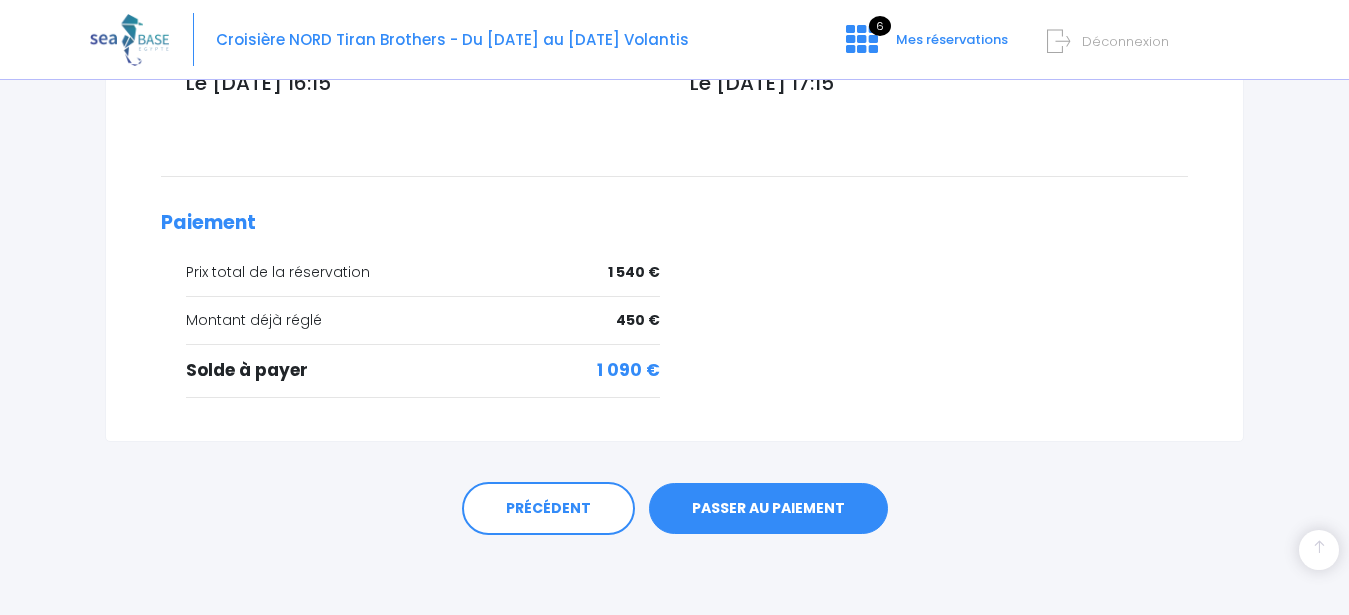 click on "PASSER AU PAIEMENT" at bounding box center [768, 509] 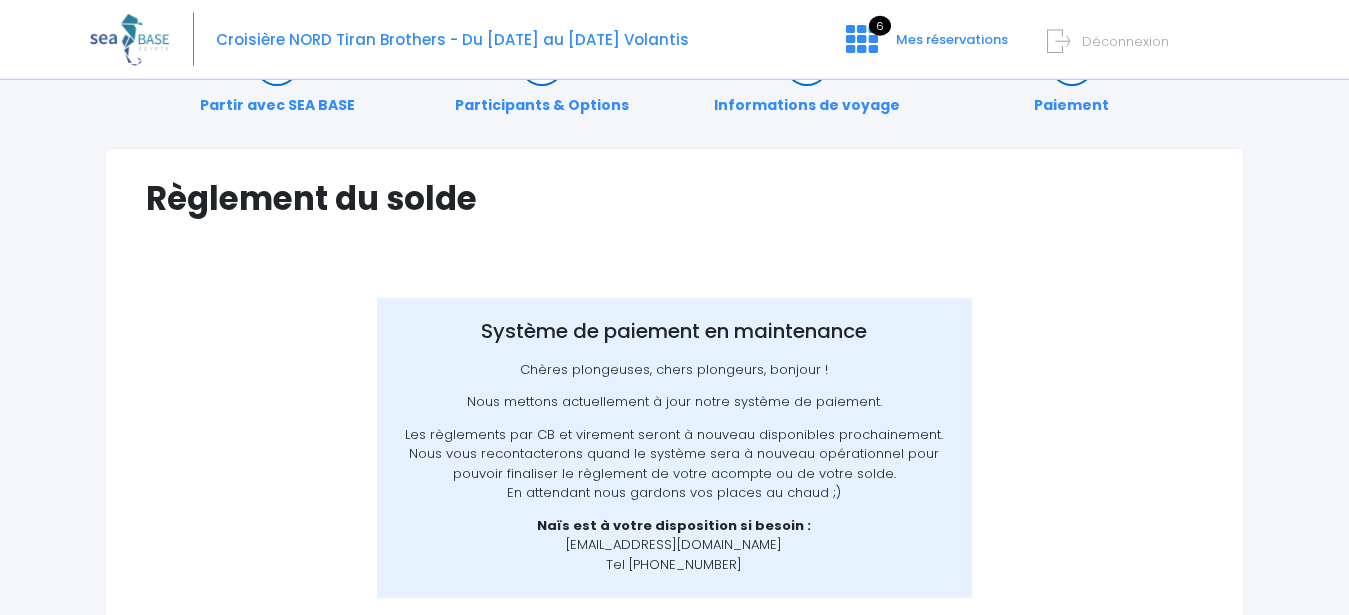 scroll, scrollTop: 291, scrollLeft: 0, axis: vertical 